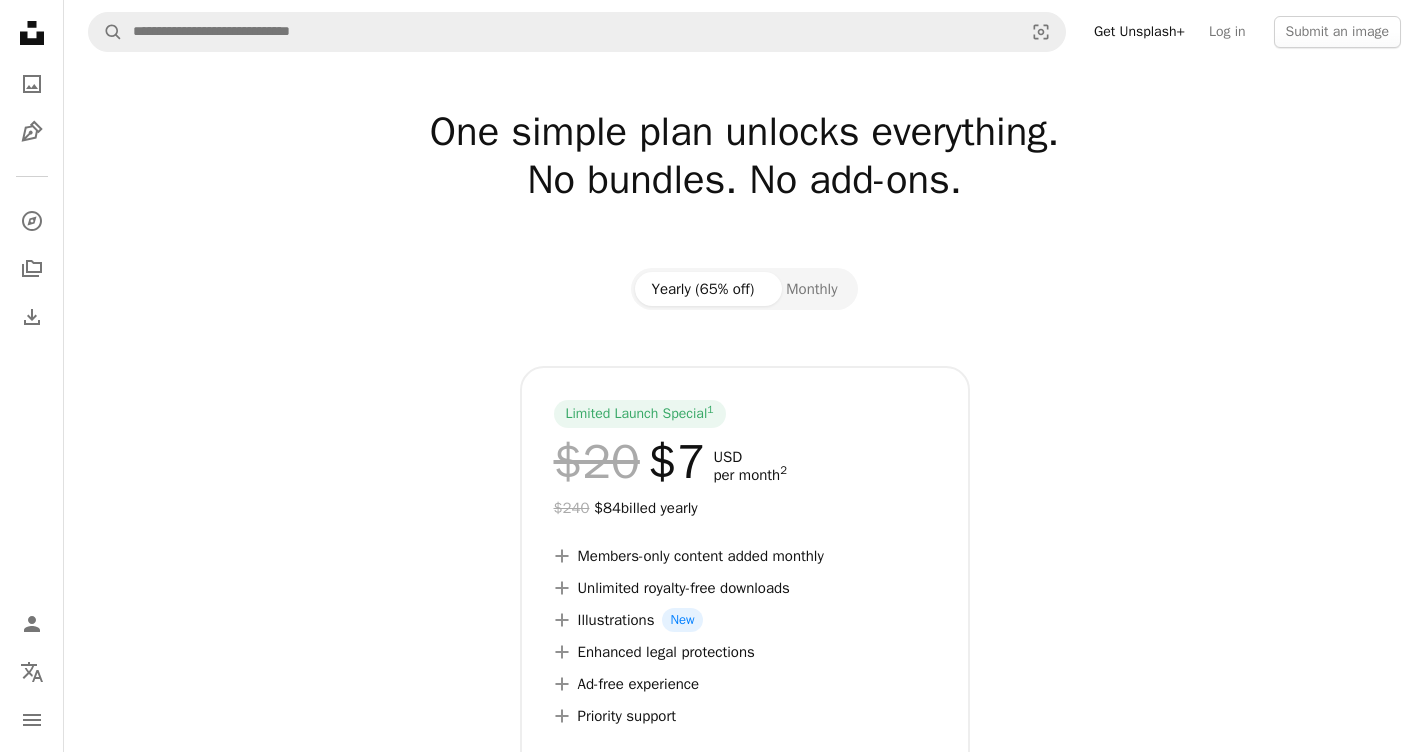 scroll, scrollTop: 26, scrollLeft: 0, axis: vertical 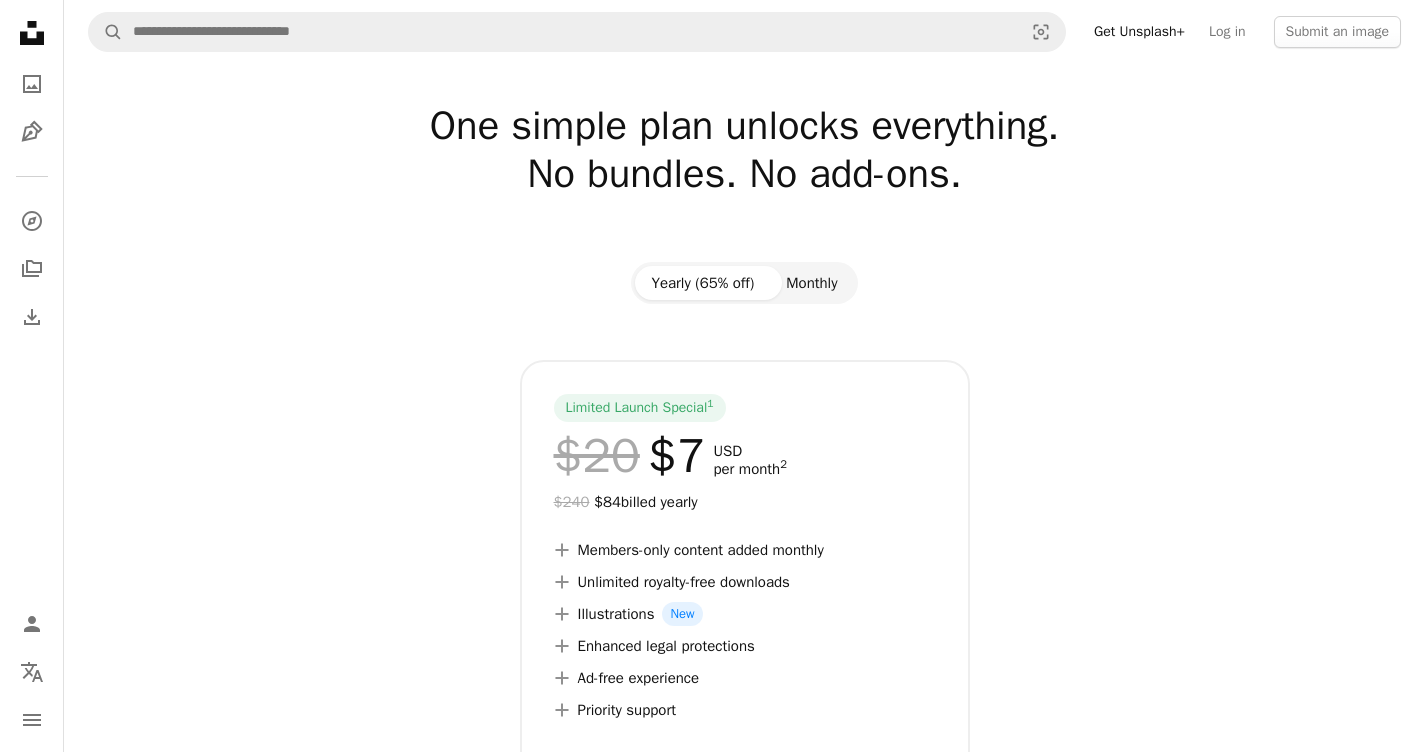 click on "Monthly" at bounding box center [811, 283] 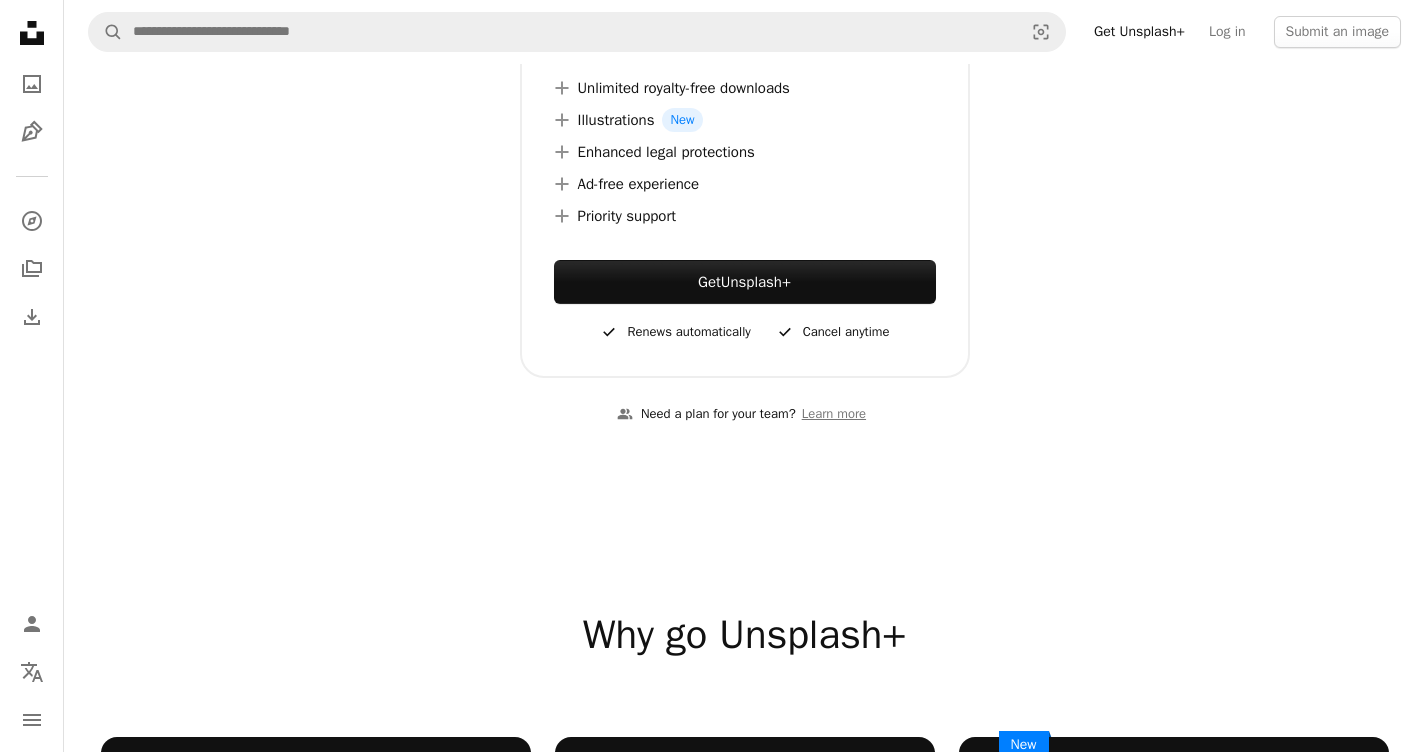 scroll, scrollTop: 0, scrollLeft: 0, axis: both 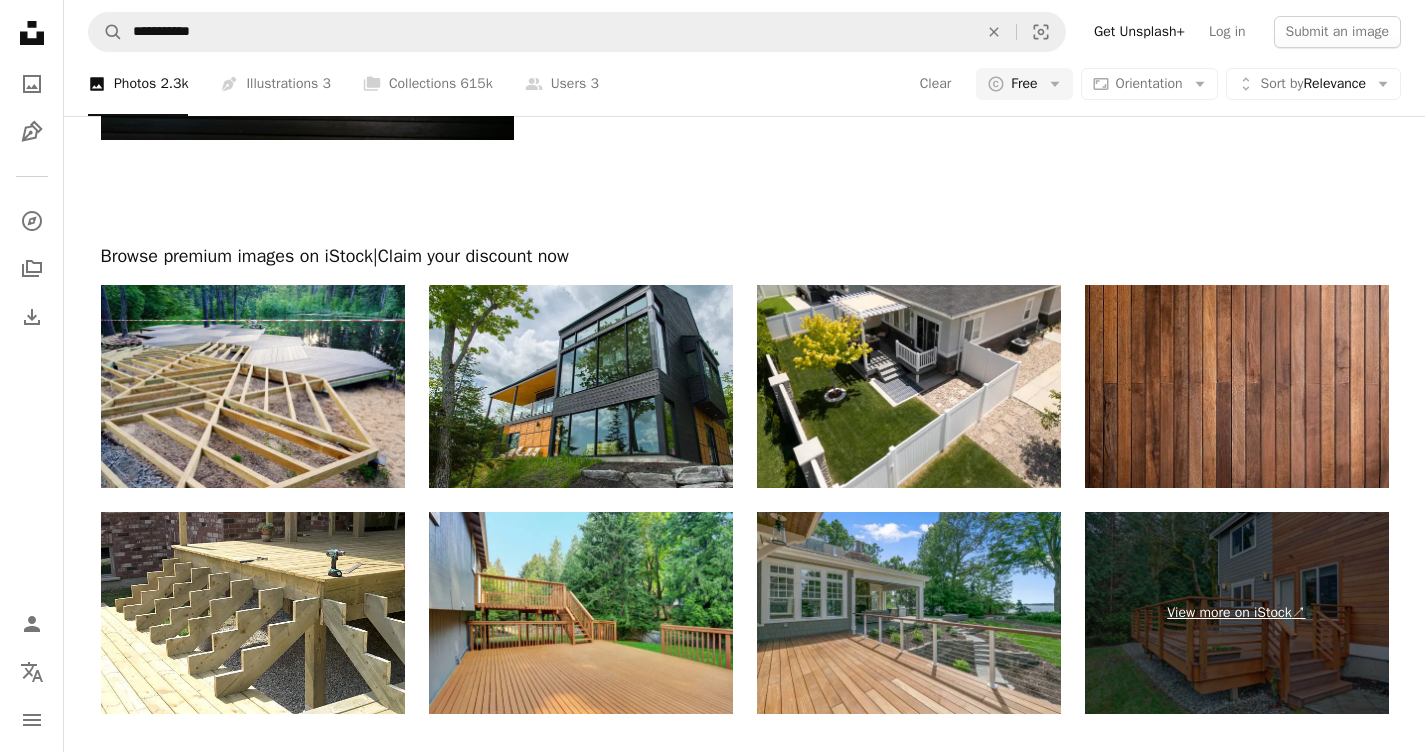 click on "View more on iStock  ↗" at bounding box center [1237, 613] 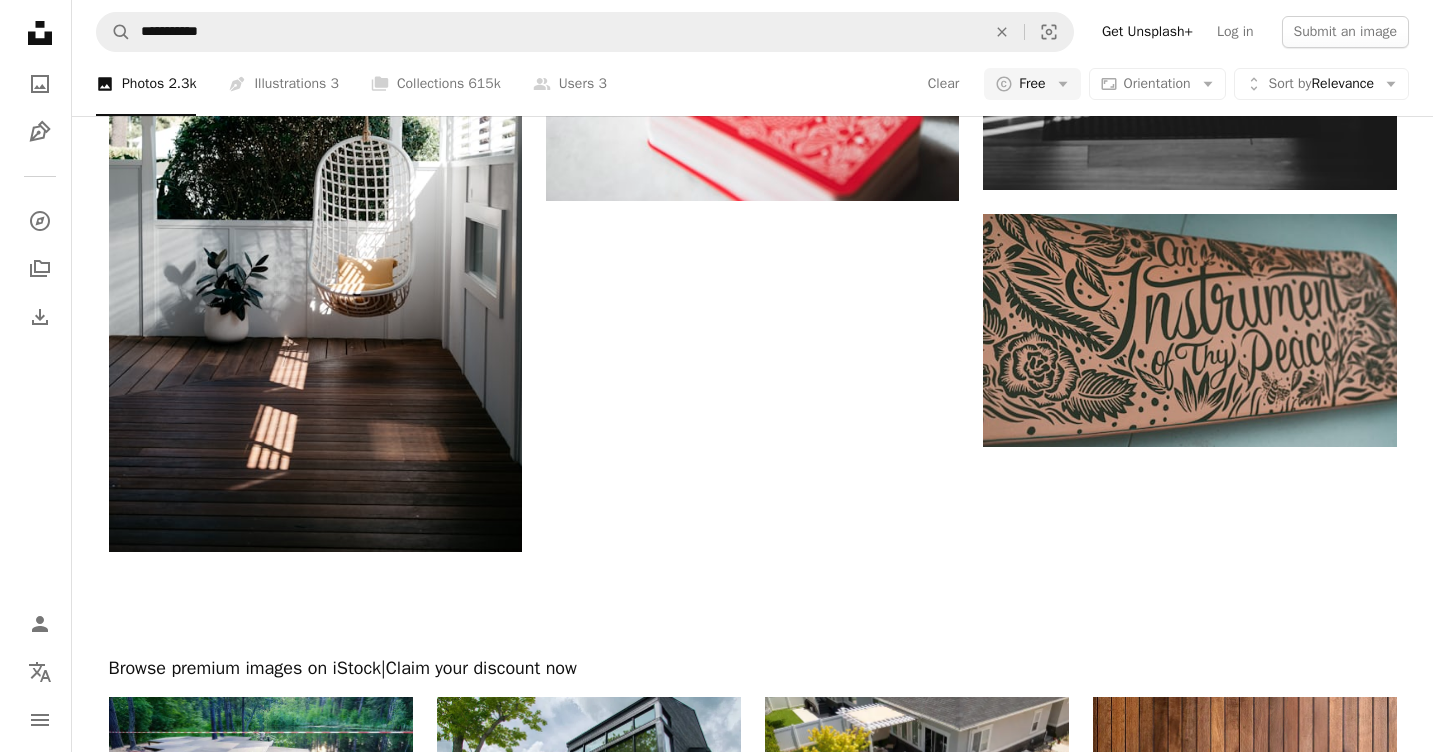 scroll, scrollTop: 3408, scrollLeft: 0, axis: vertical 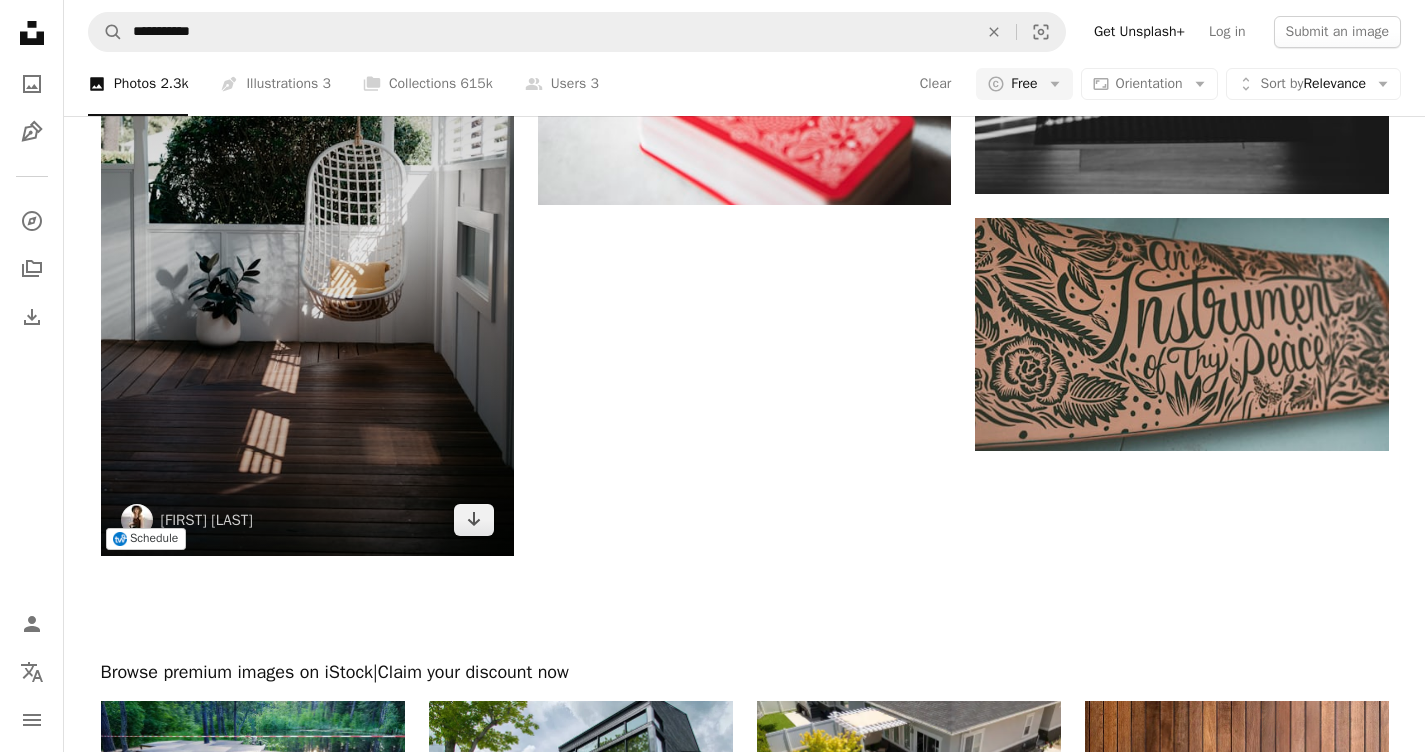 click at bounding box center [307, 246] 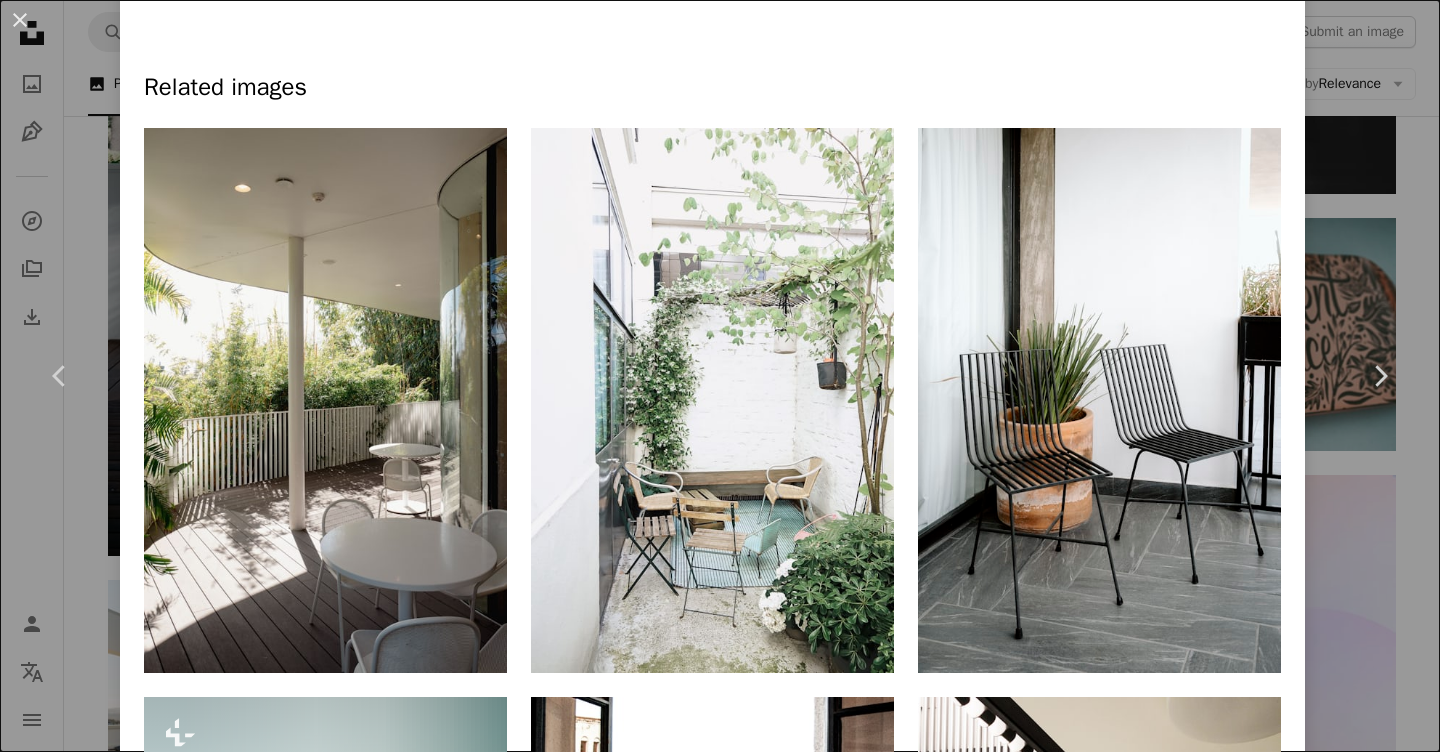 scroll, scrollTop: 1292, scrollLeft: 0, axis: vertical 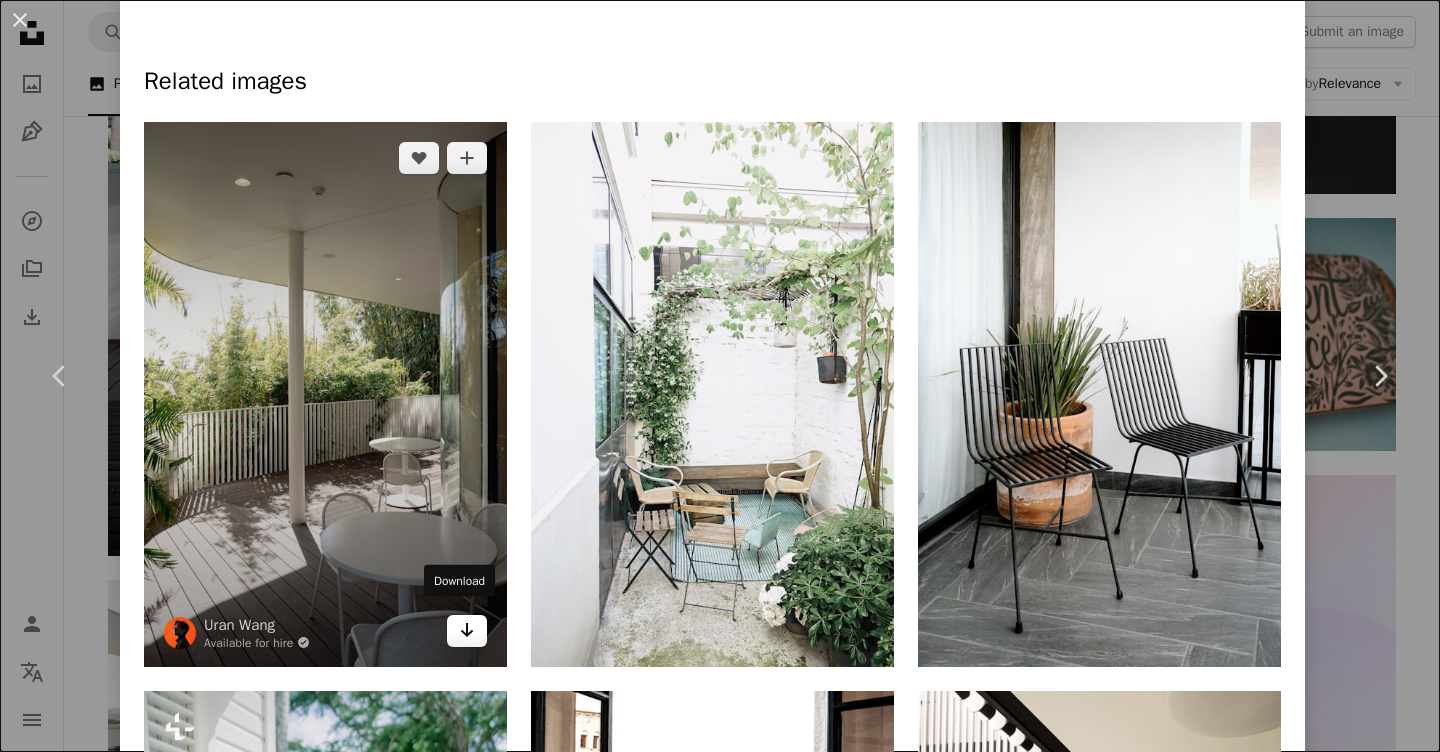click on "Arrow pointing down" 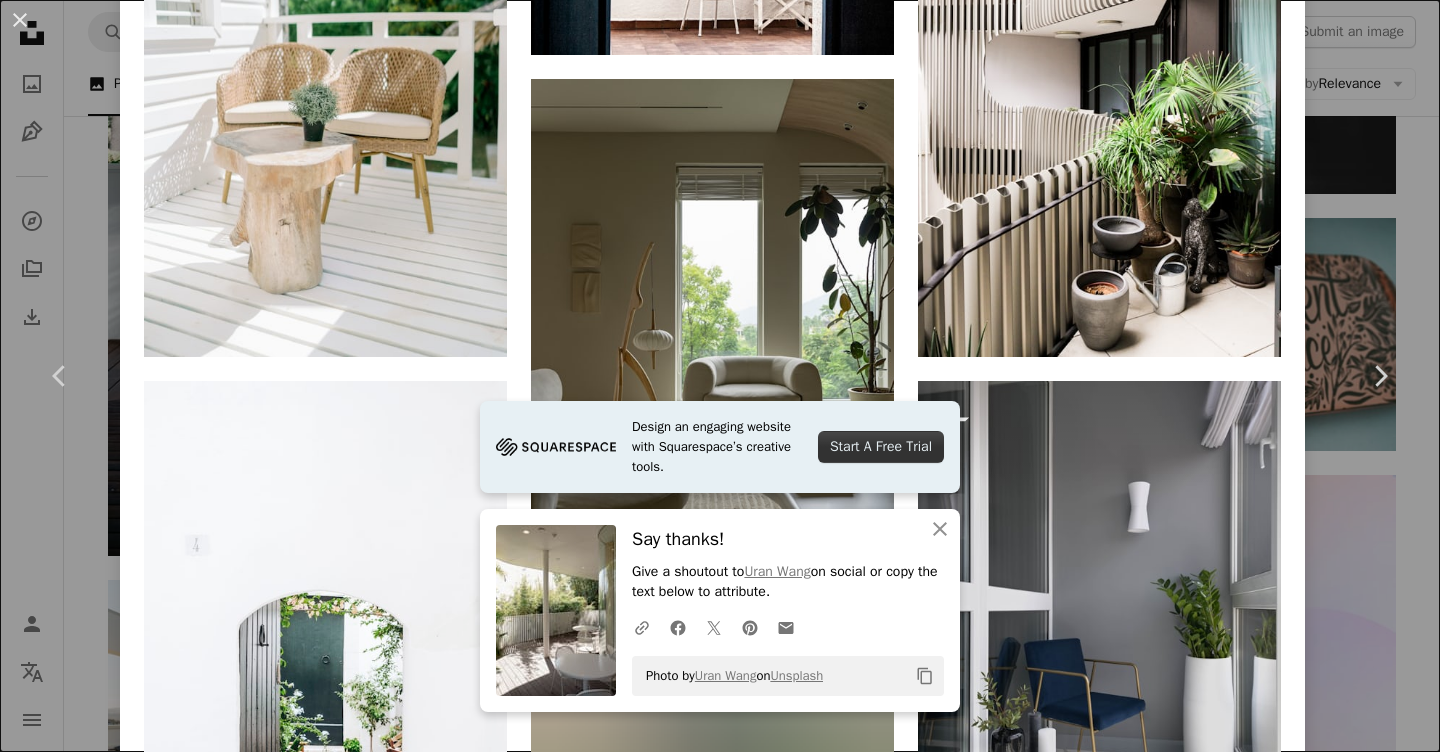 scroll, scrollTop: 2213, scrollLeft: 0, axis: vertical 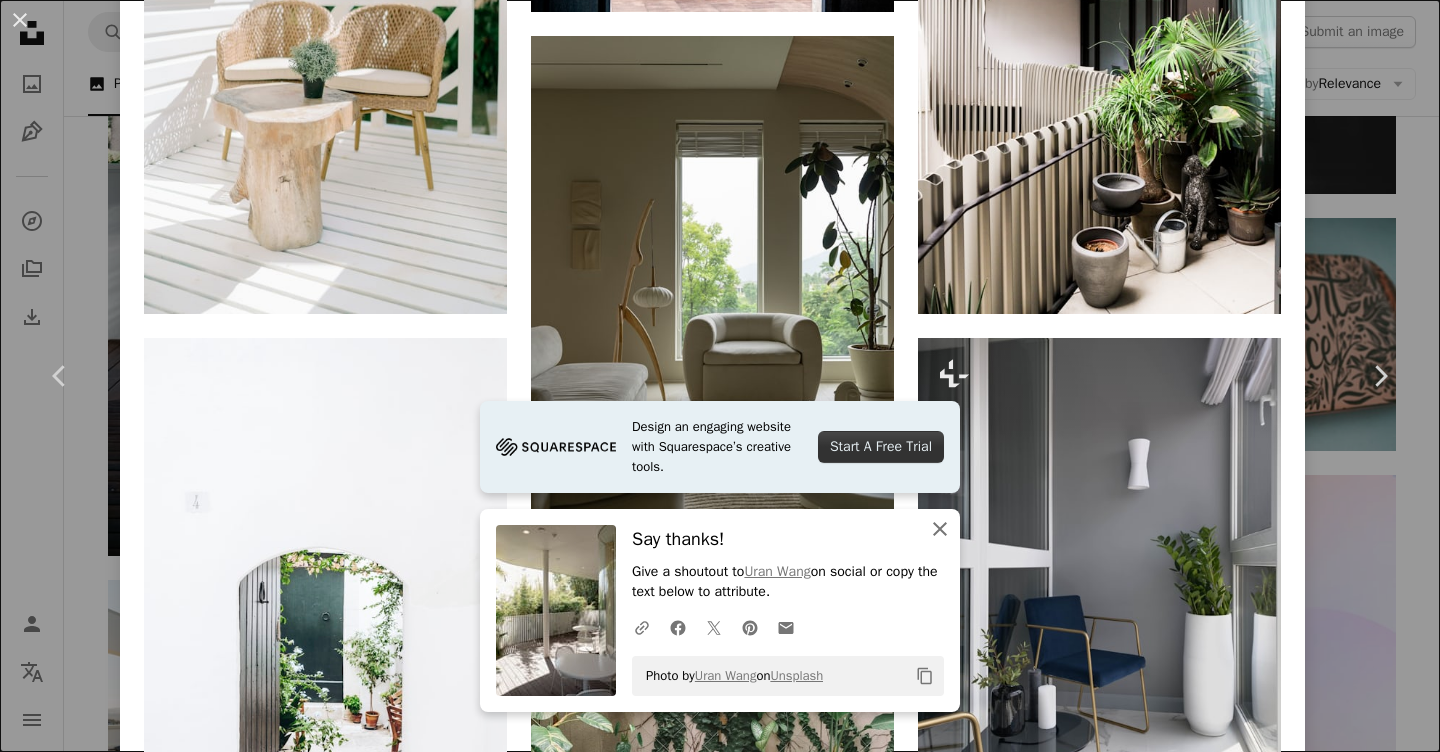 click on "An X shape" 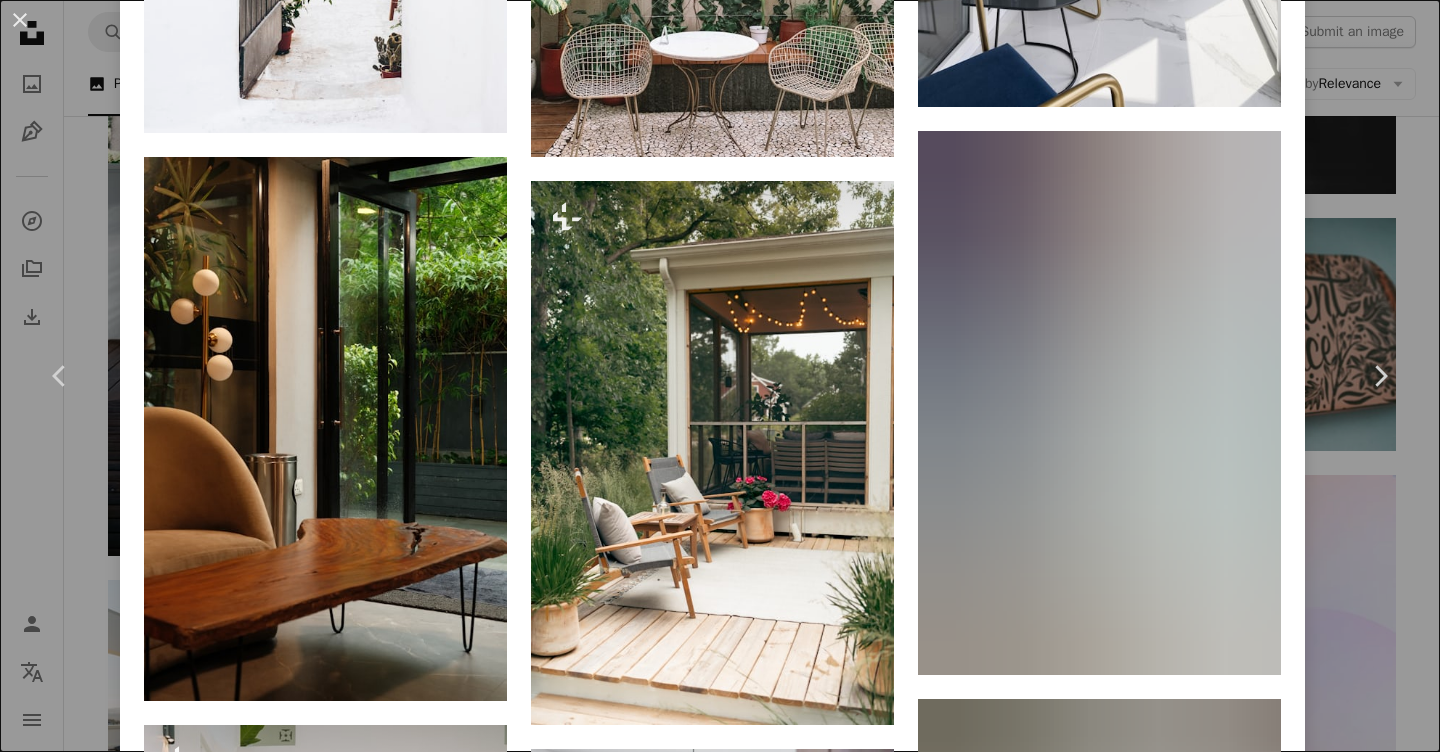 scroll, scrollTop: 3079, scrollLeft: 0, axis: vertical 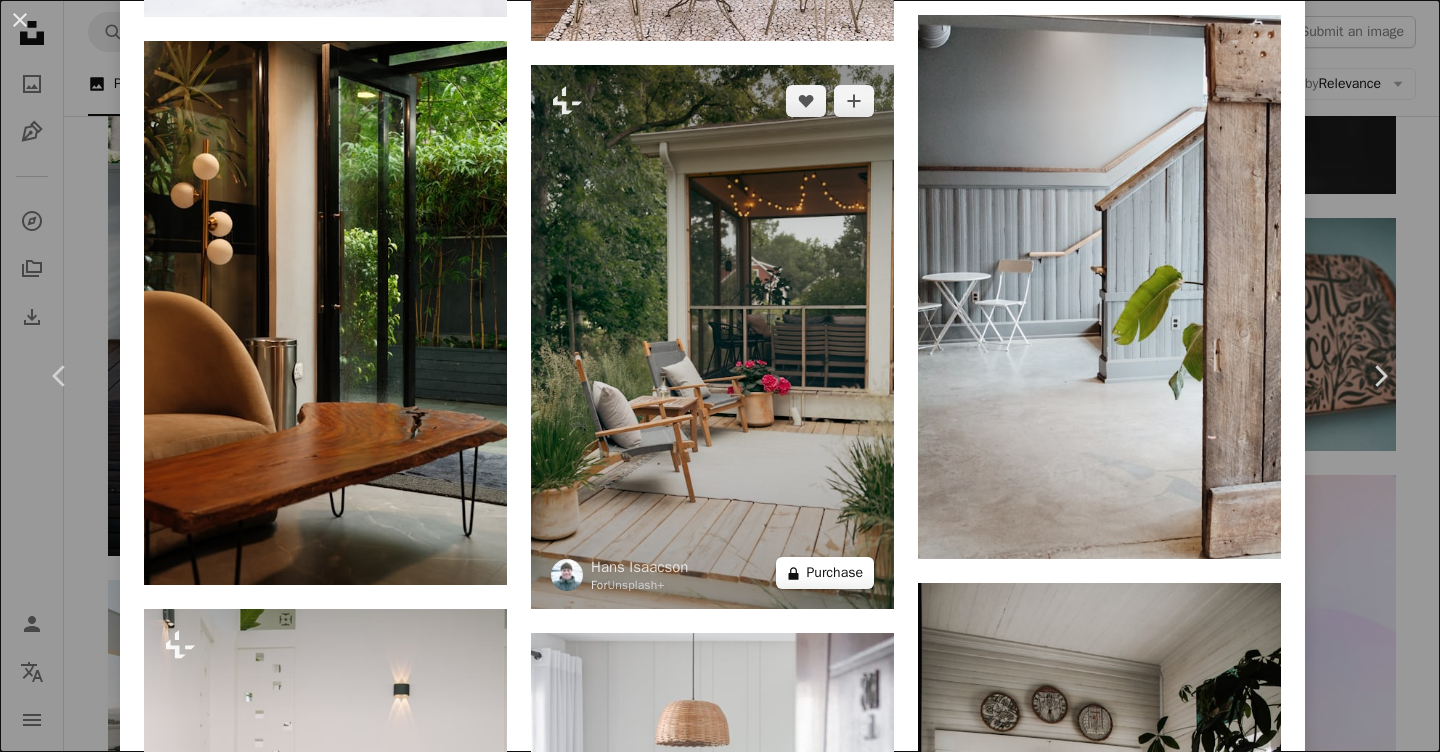 click on "A lock   Purchase" at bounding box center (825, 573) 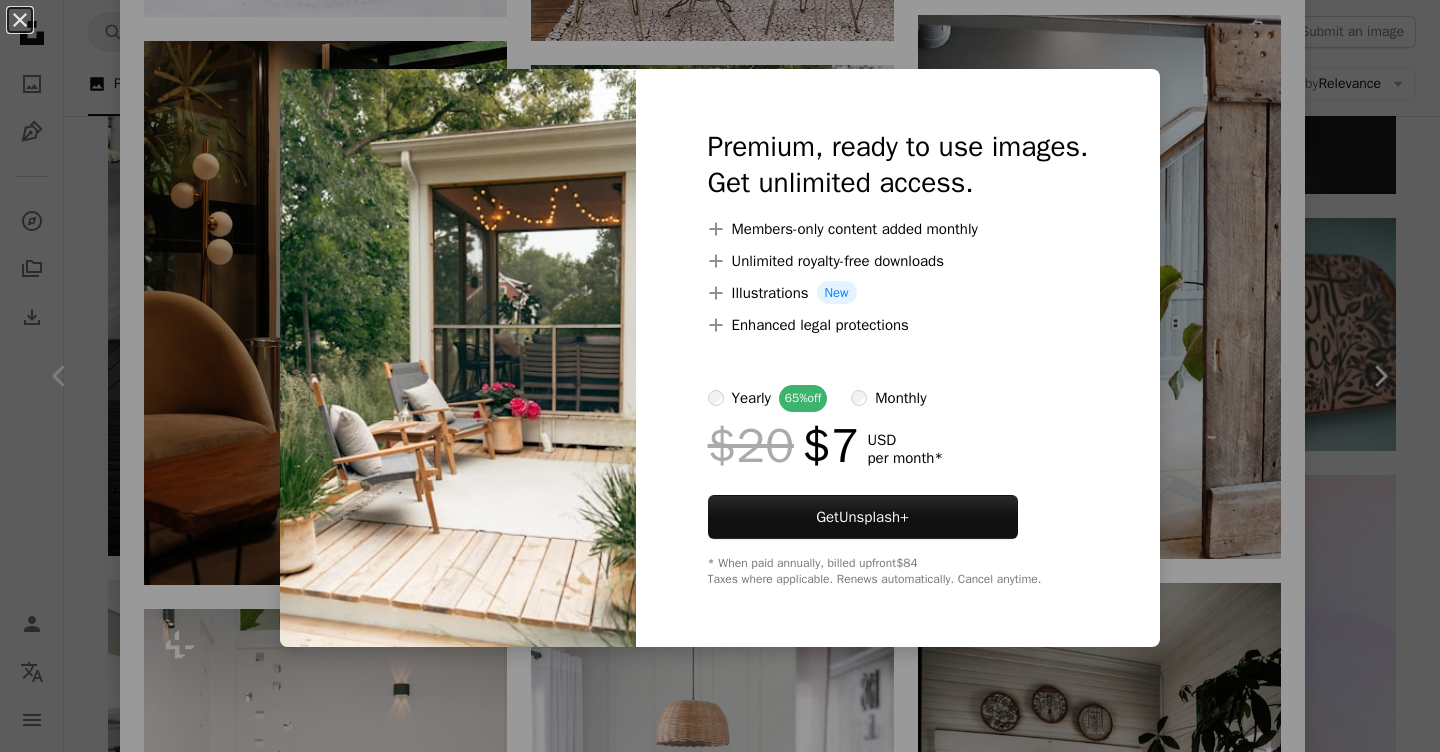 click on "monthly" at bounding box center [900, 398] 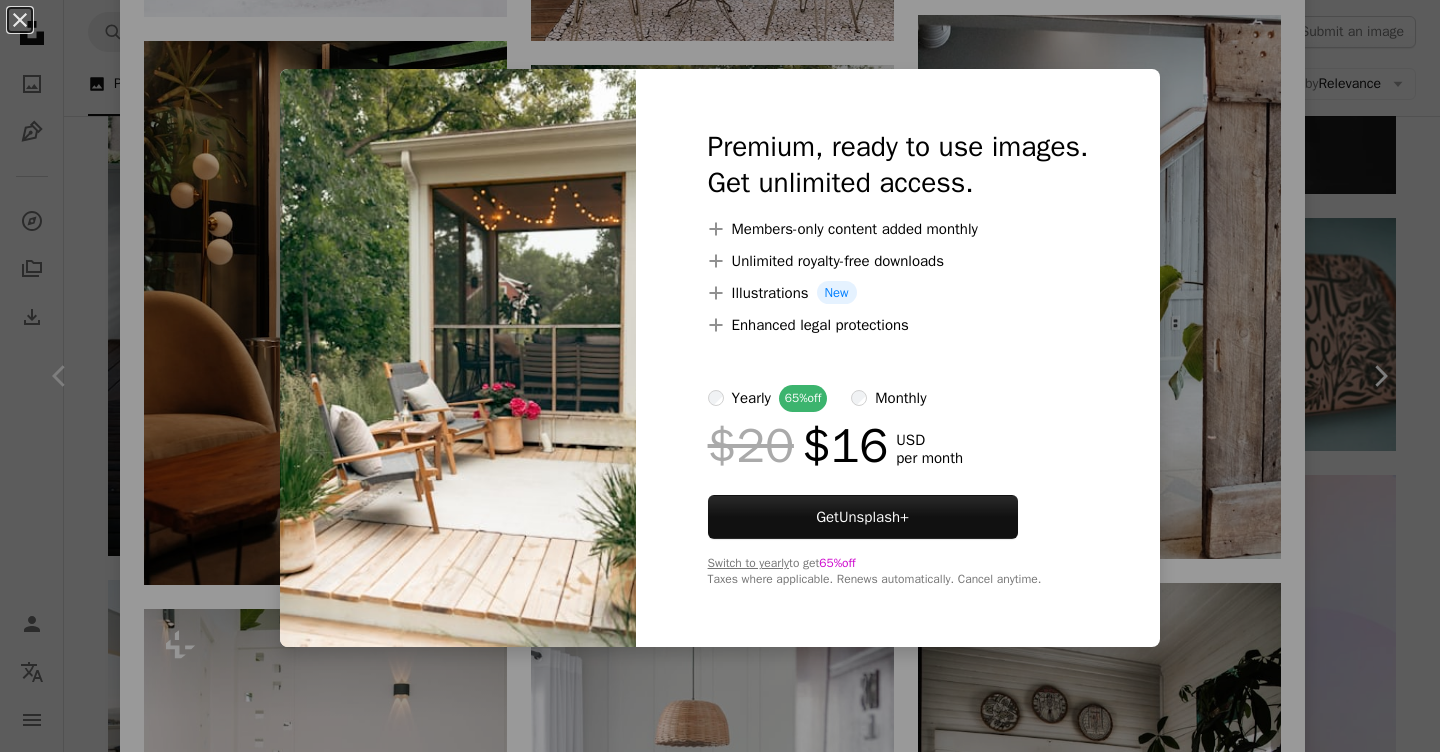 click on "An X shape Premium, ready to use images. Get unlimited access. A plus sign Members-only content added monthly A plus sign Unlimited royalty-free downloads A plus sign Illustrations  New A plus sign Enhanced legal protections yearly 65%  off monthly $20   $16 USD per month Get  Unsplash+ Switch to yearly  to get  65%  off Taxes where applicable. Renews automatically. Cancel anytime." at bounding box center (720, 376) 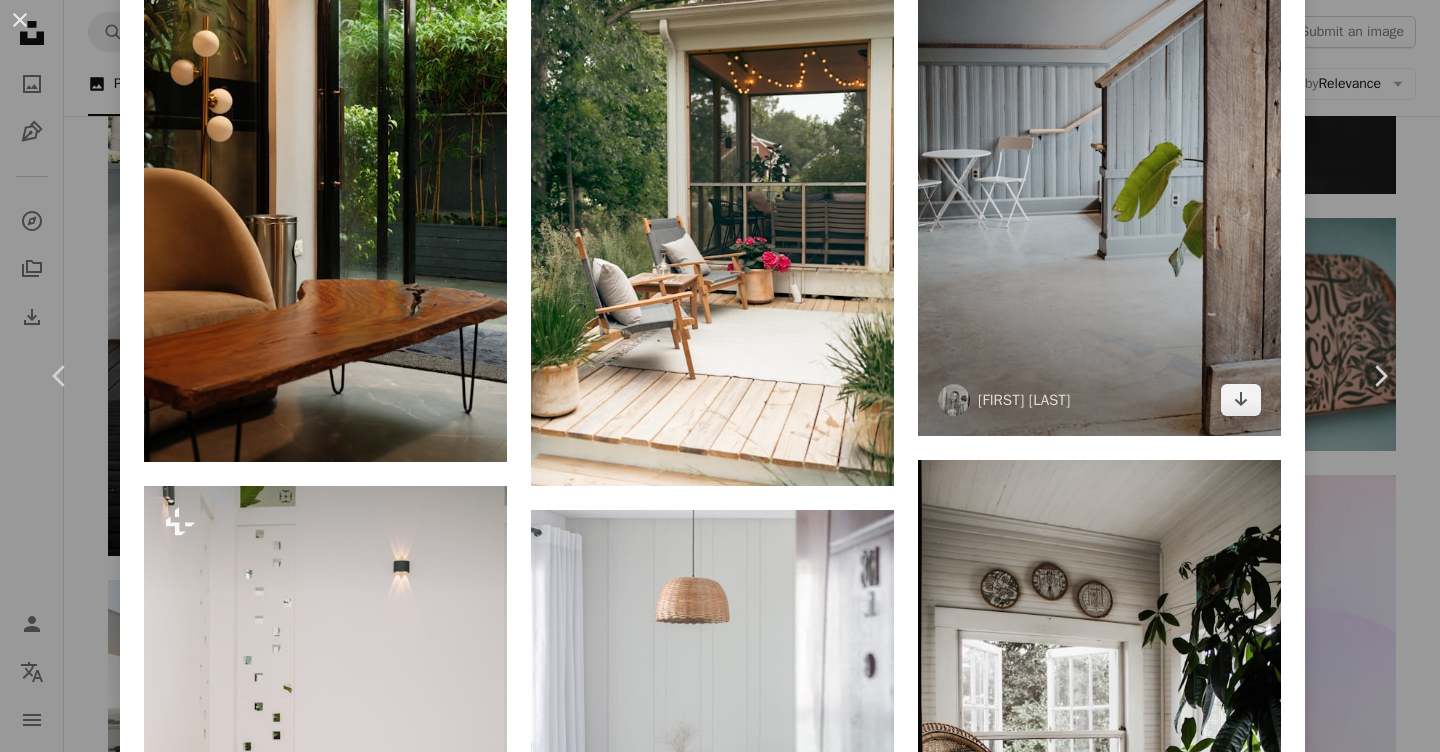 scroll, scrollTop: 3142, scrollLeft: 0, axis: vertical 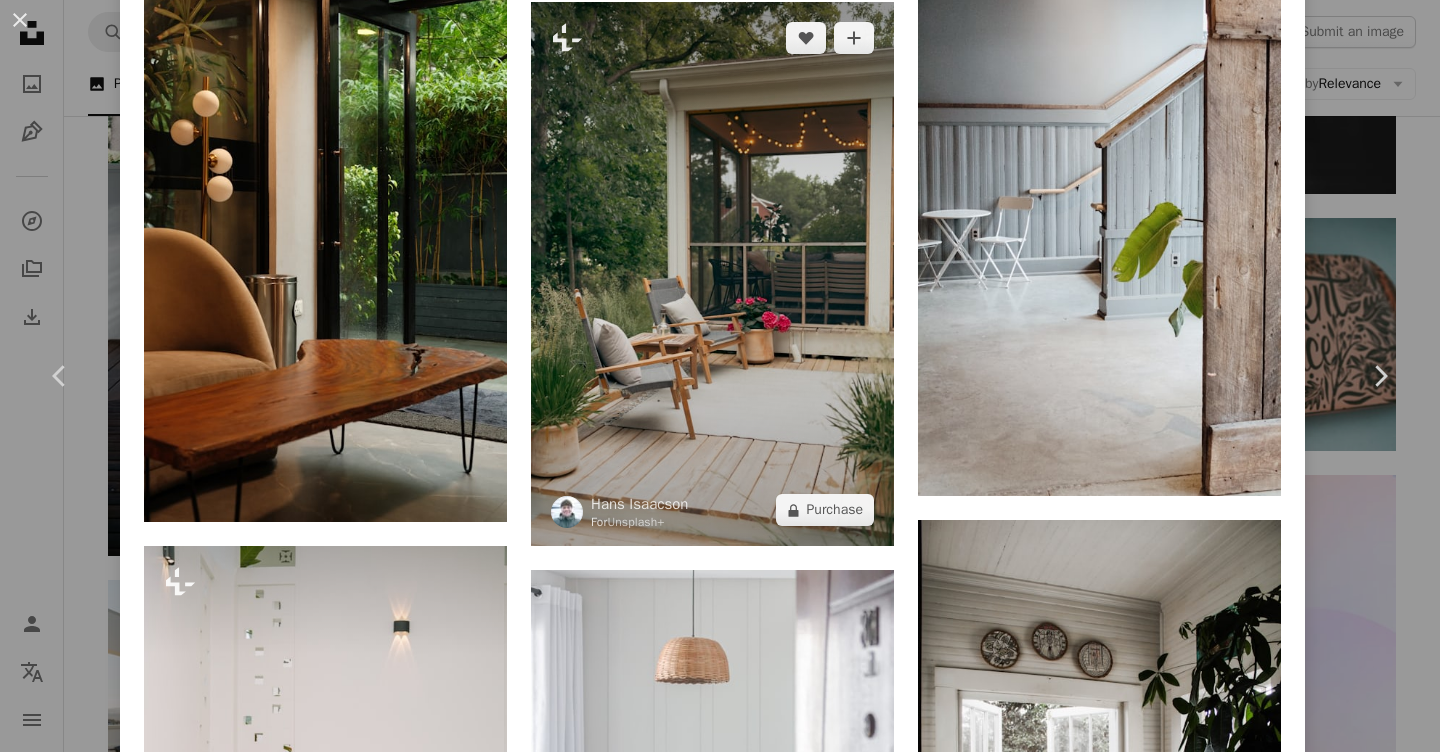 click at bounding box center (712, 274) 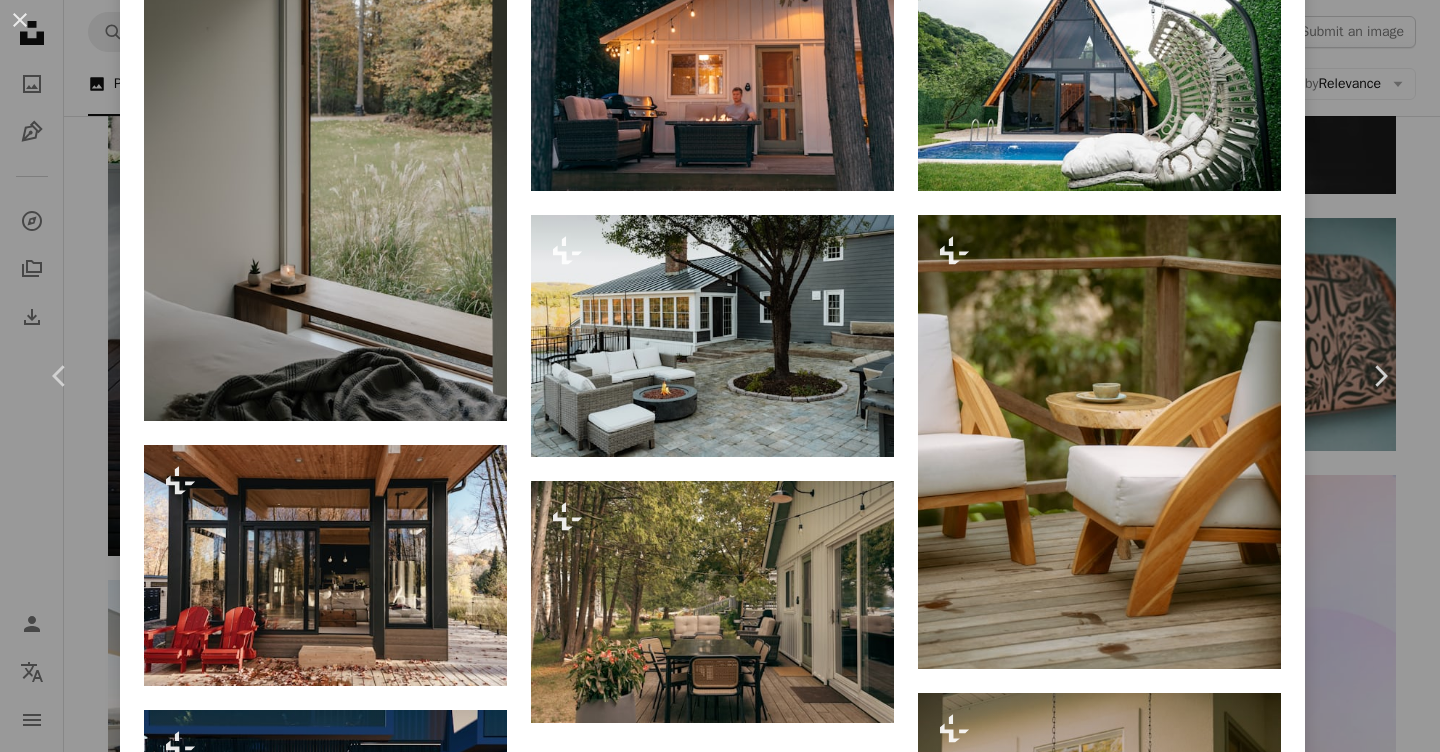 scroll, scrollTop: 0, scrollLeft: 0, axis: both 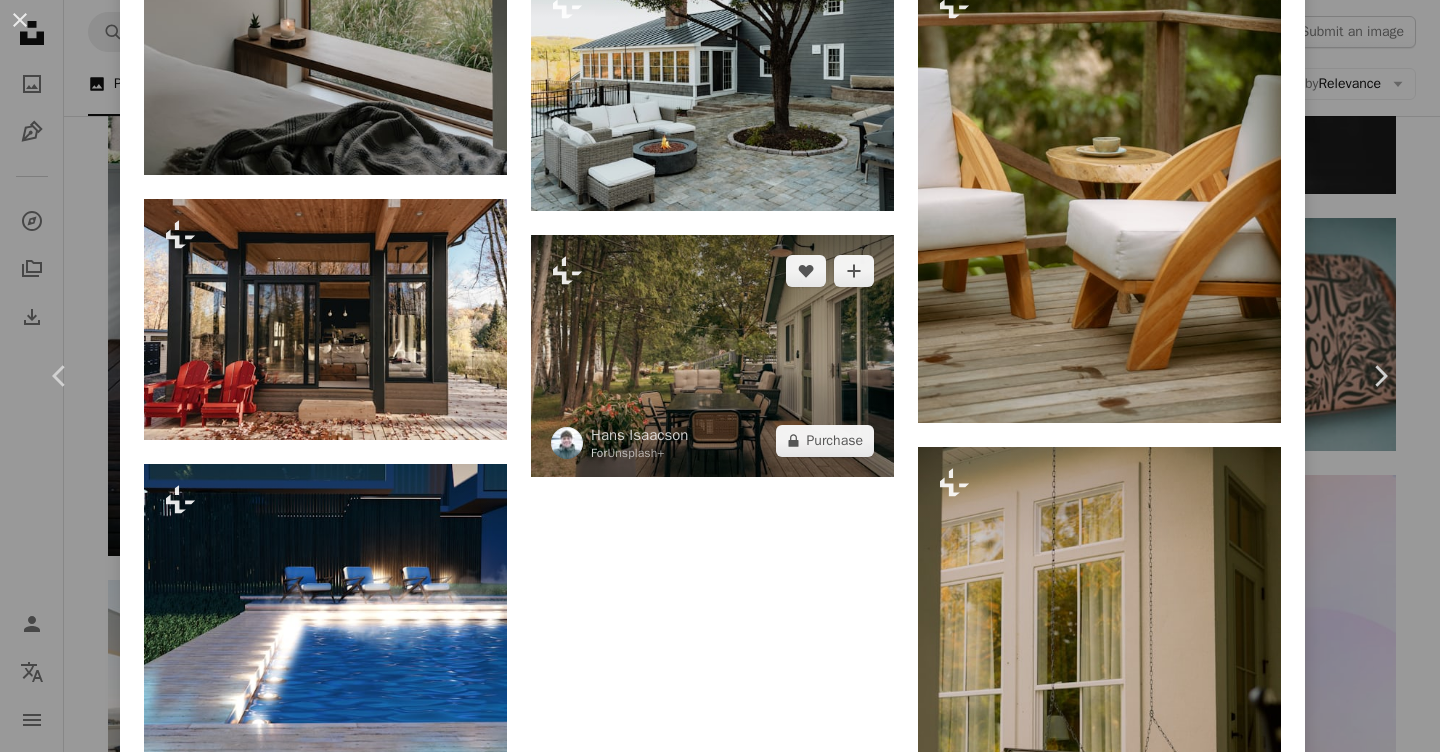 click at bounding box center [712, 356] 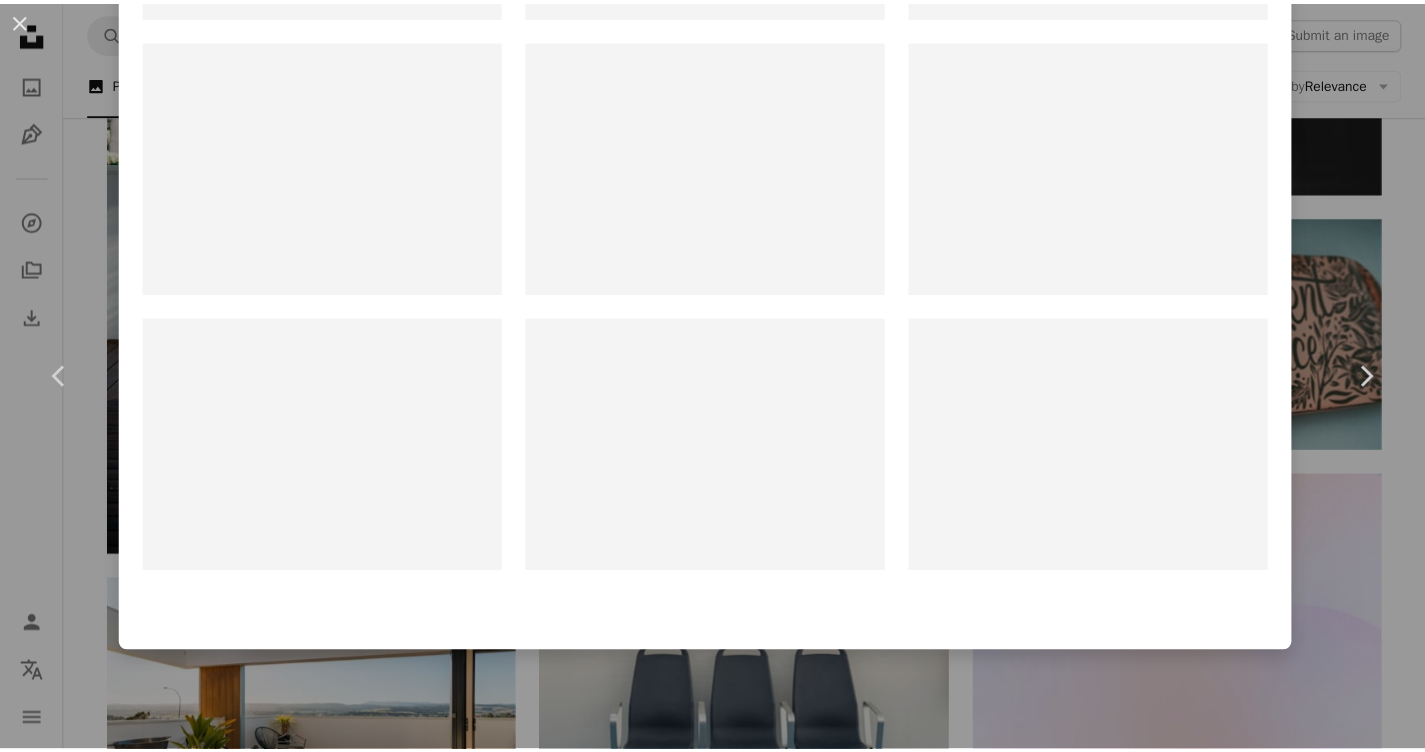 scroll, scrollTop: 0, scrollLeft: 0, axis: both 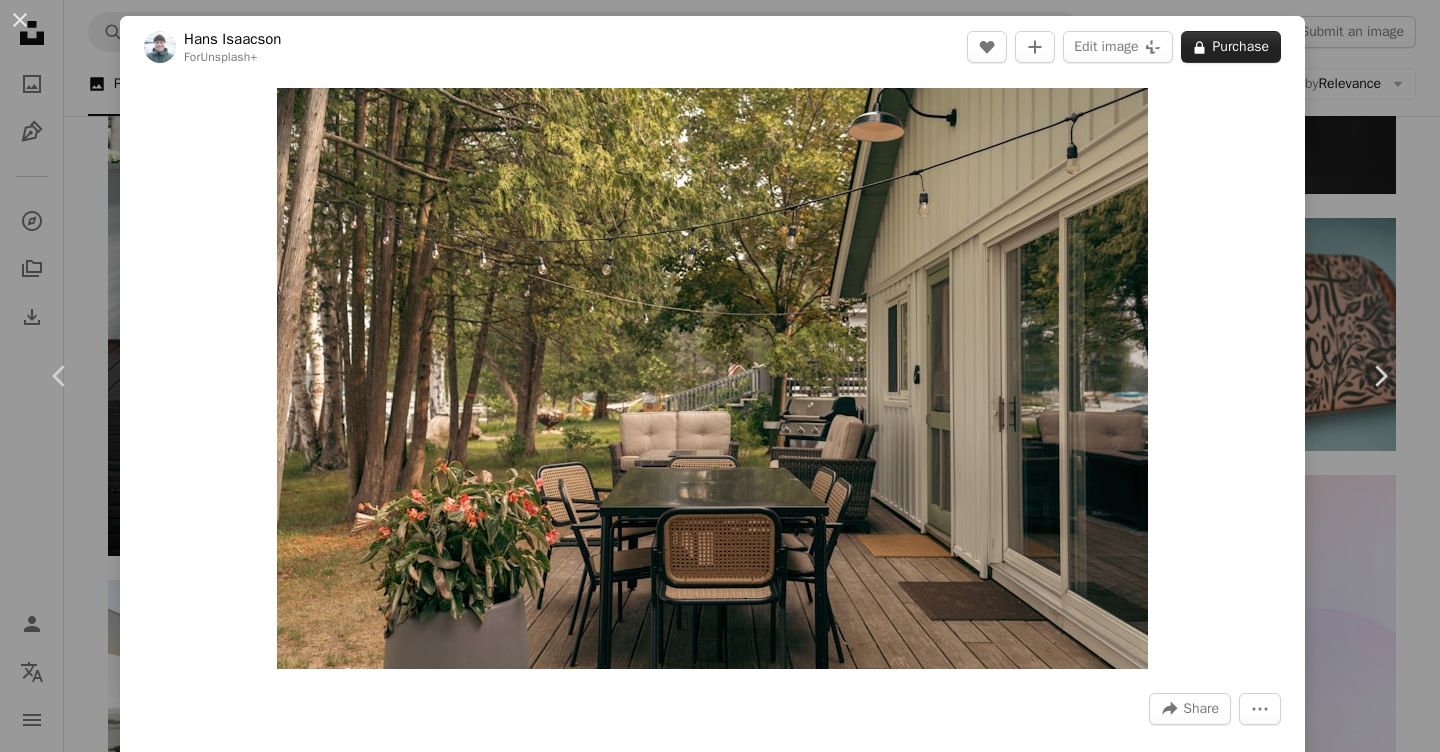 click on "A lock   Purchase" at bounding box center [1231, 47] 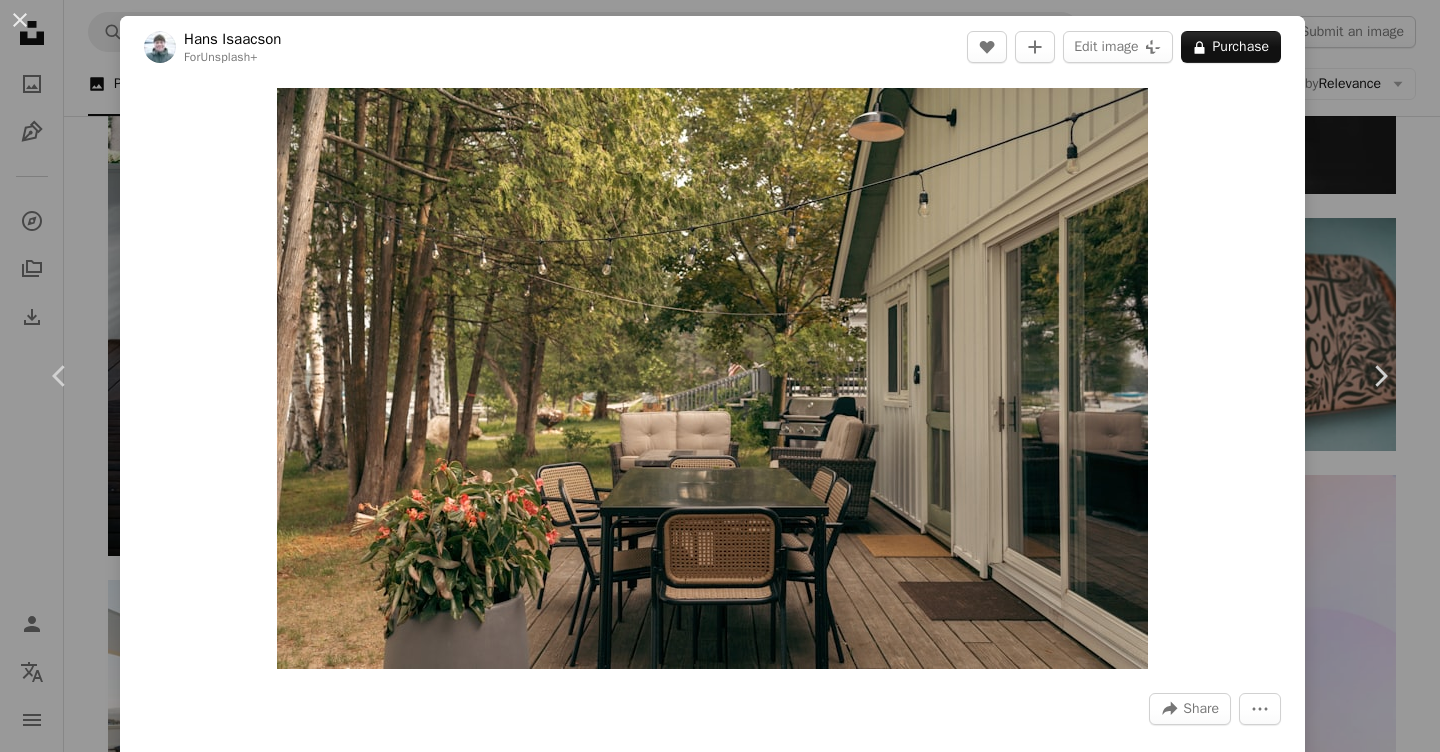 click on "yearly" at bounding box center (751, 5218) 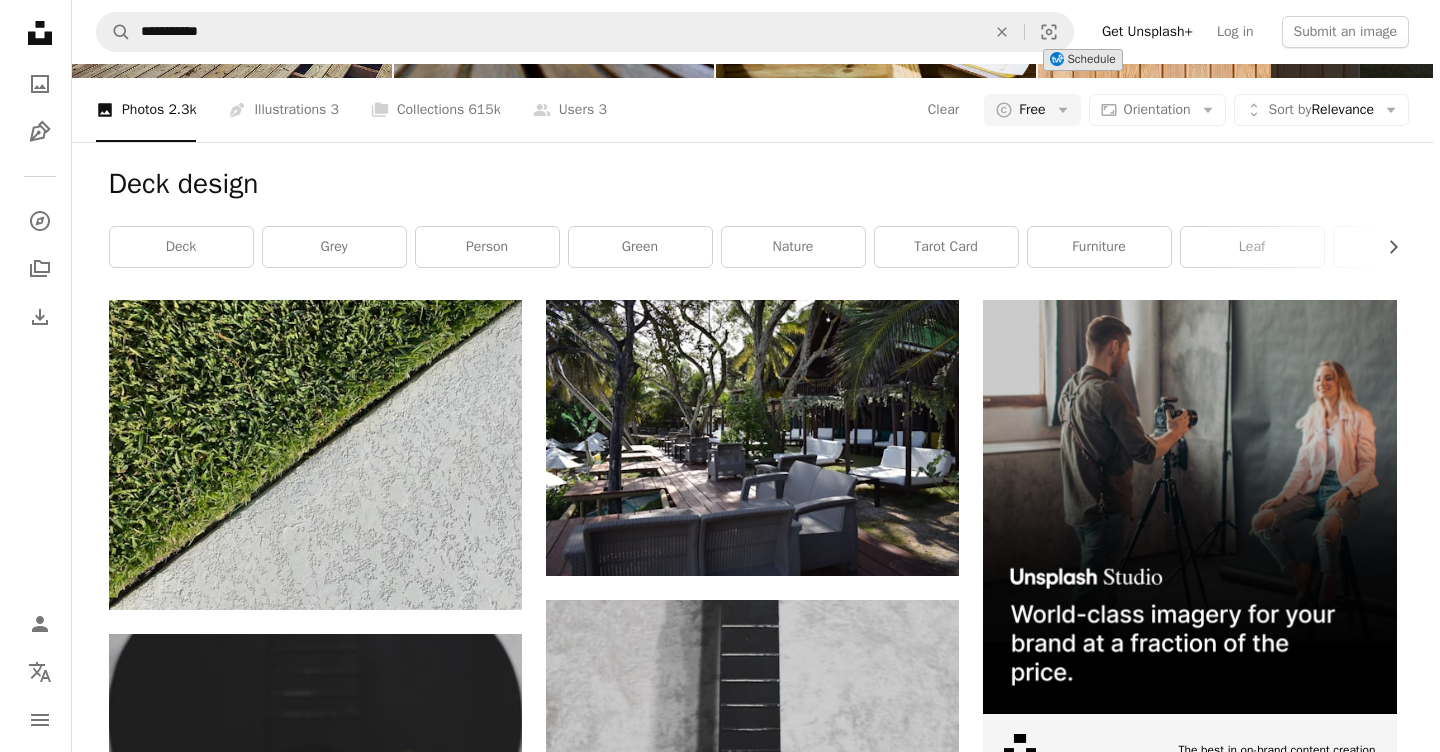 scroll, scrollTop: 208, scrollLeft: 0, axis: vertical 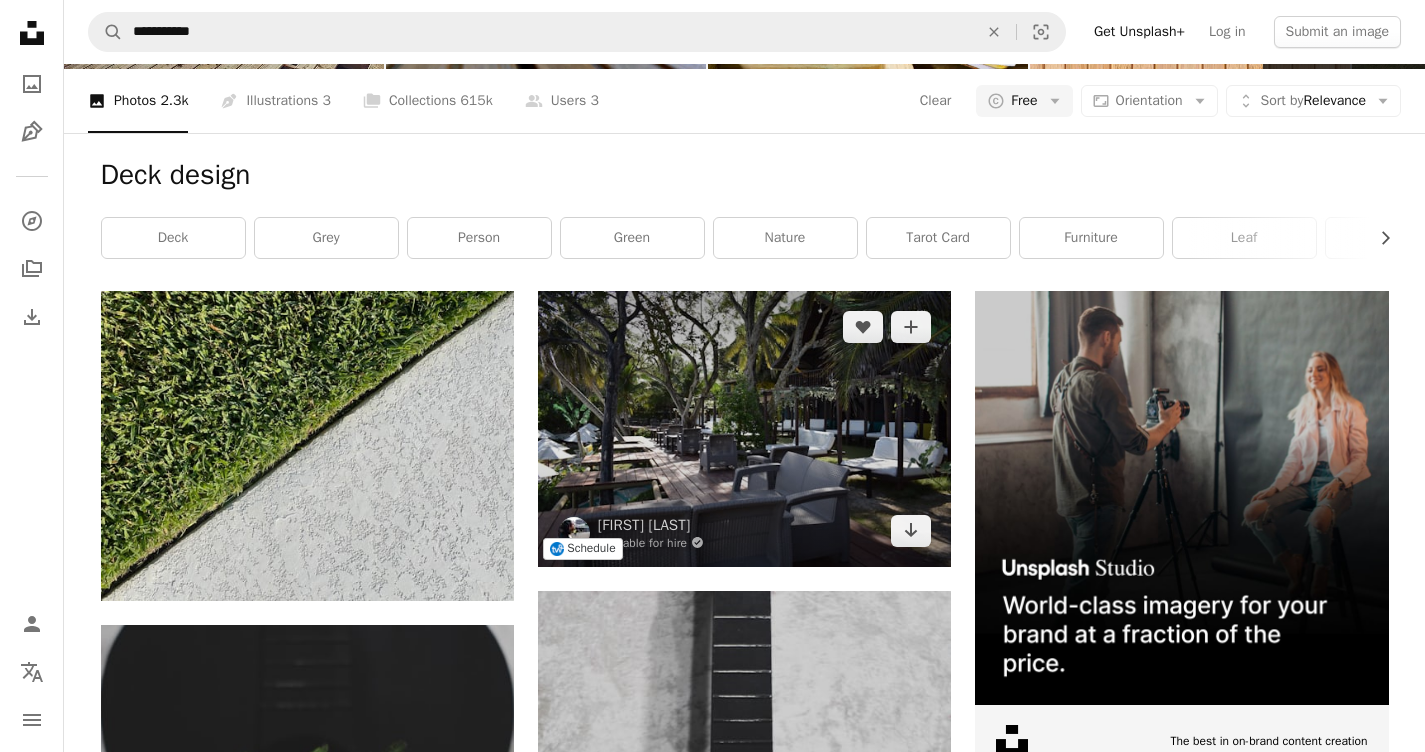 click at bounding box center [744, 428] 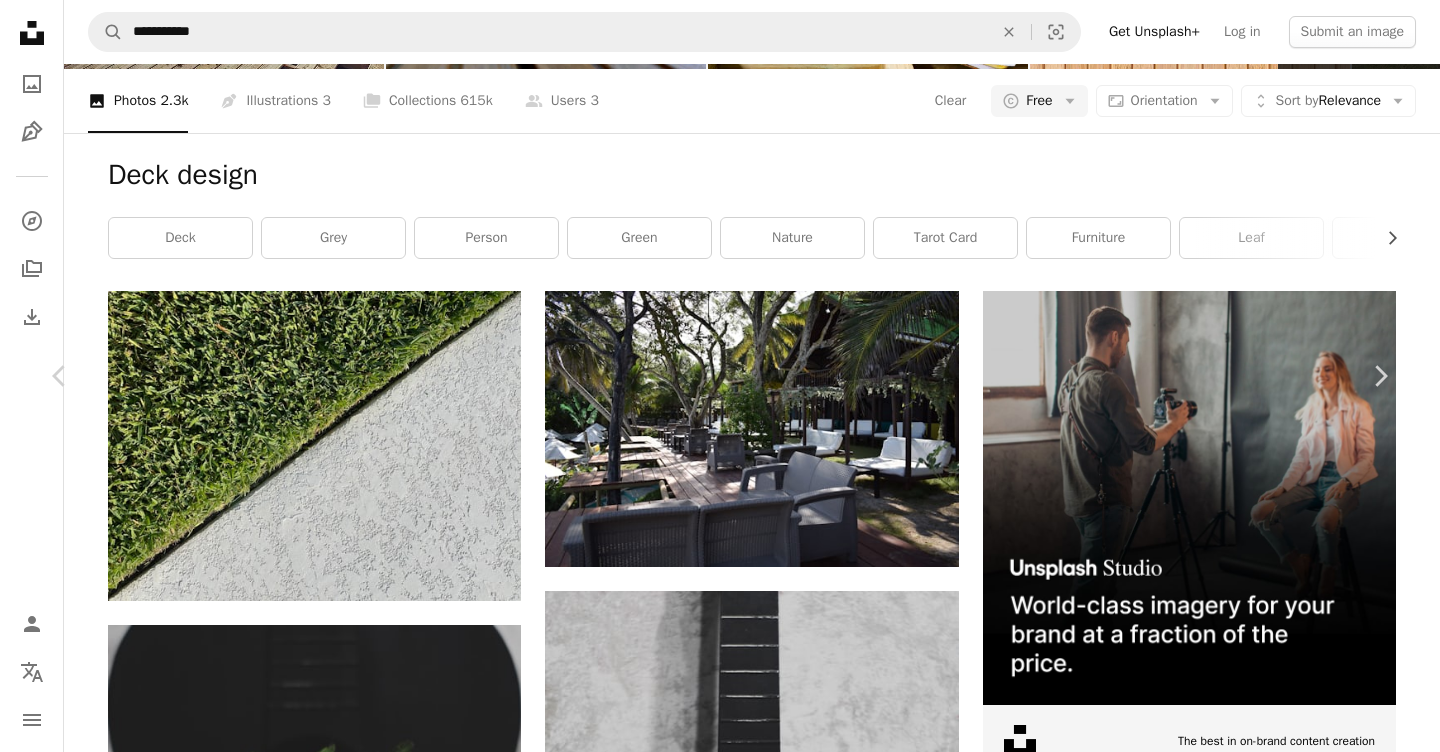 scroll, scrollTop: 3560, scrollLeft: 0, axis: vertical 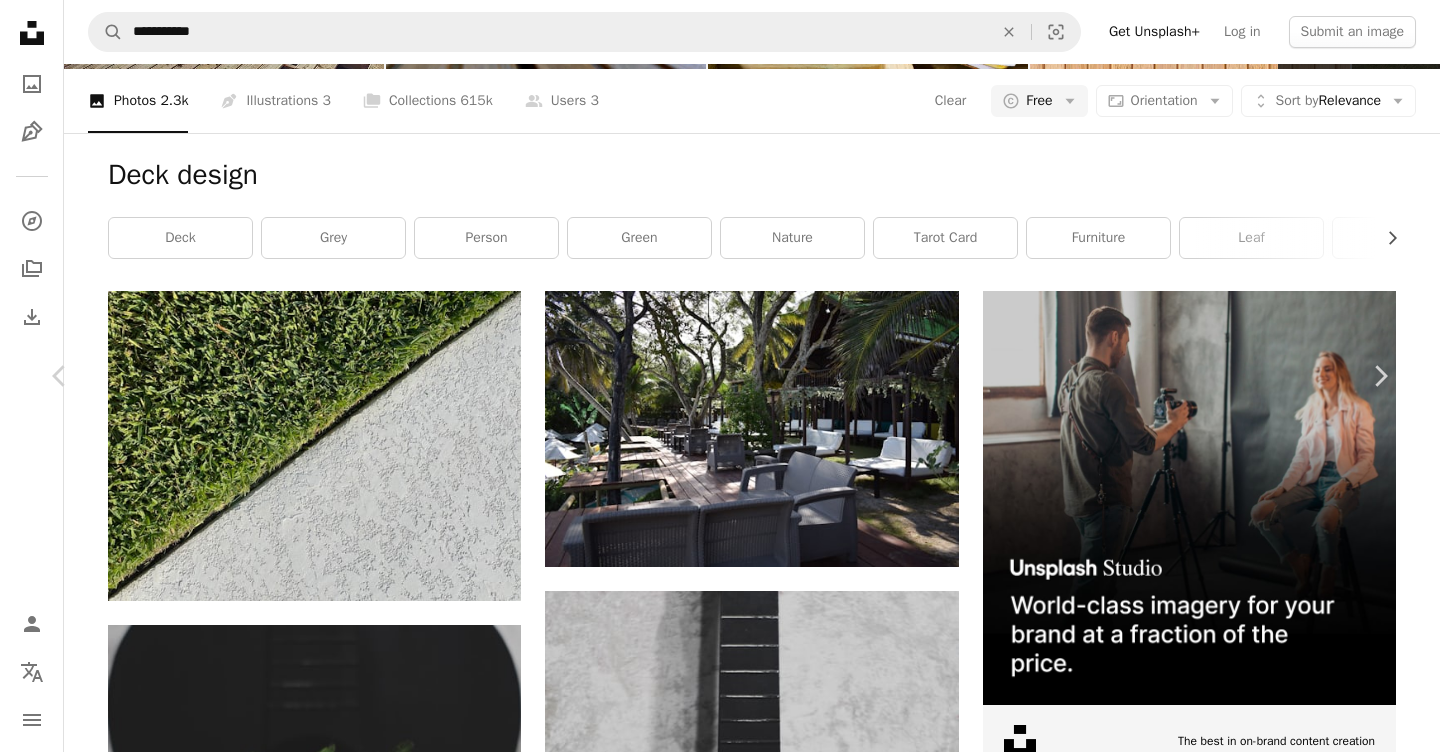 click 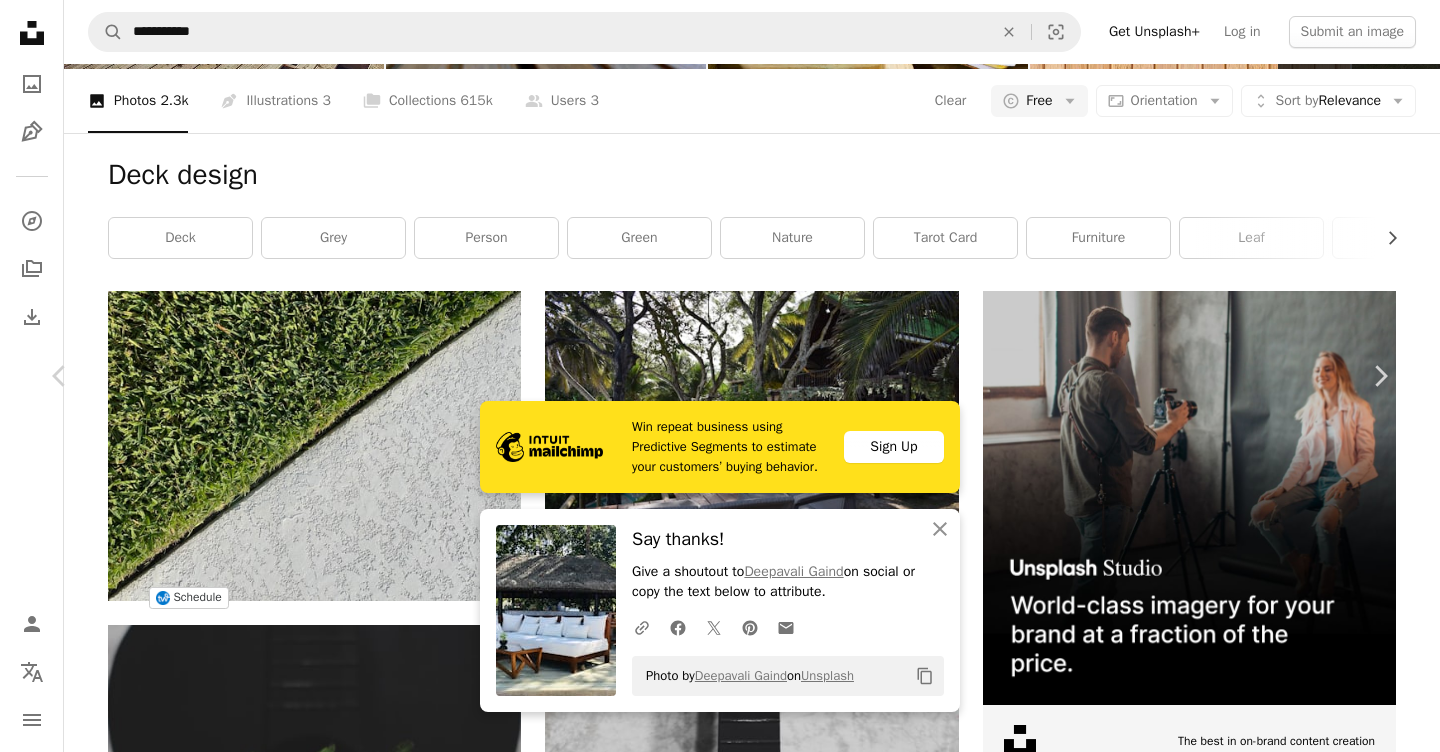 click at bounding box center (325, 8538) 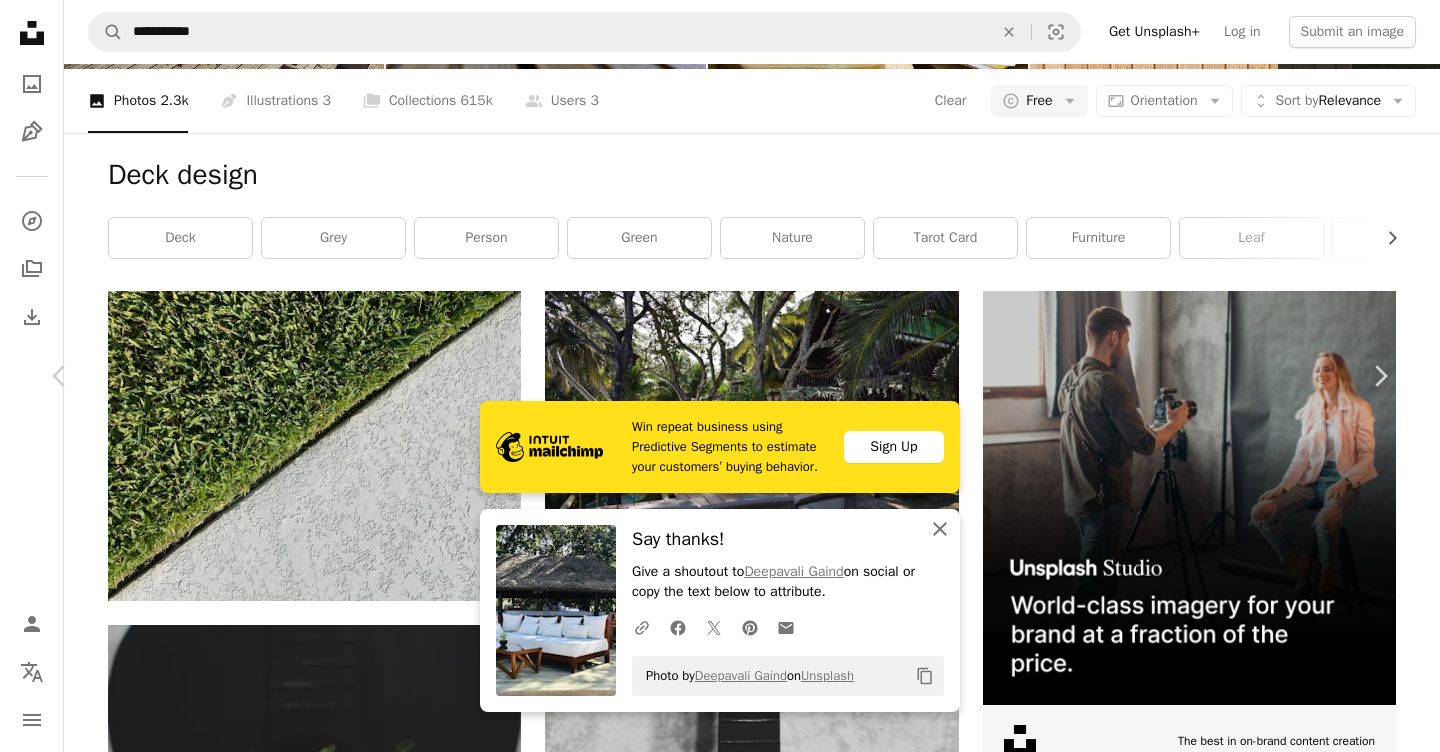 click 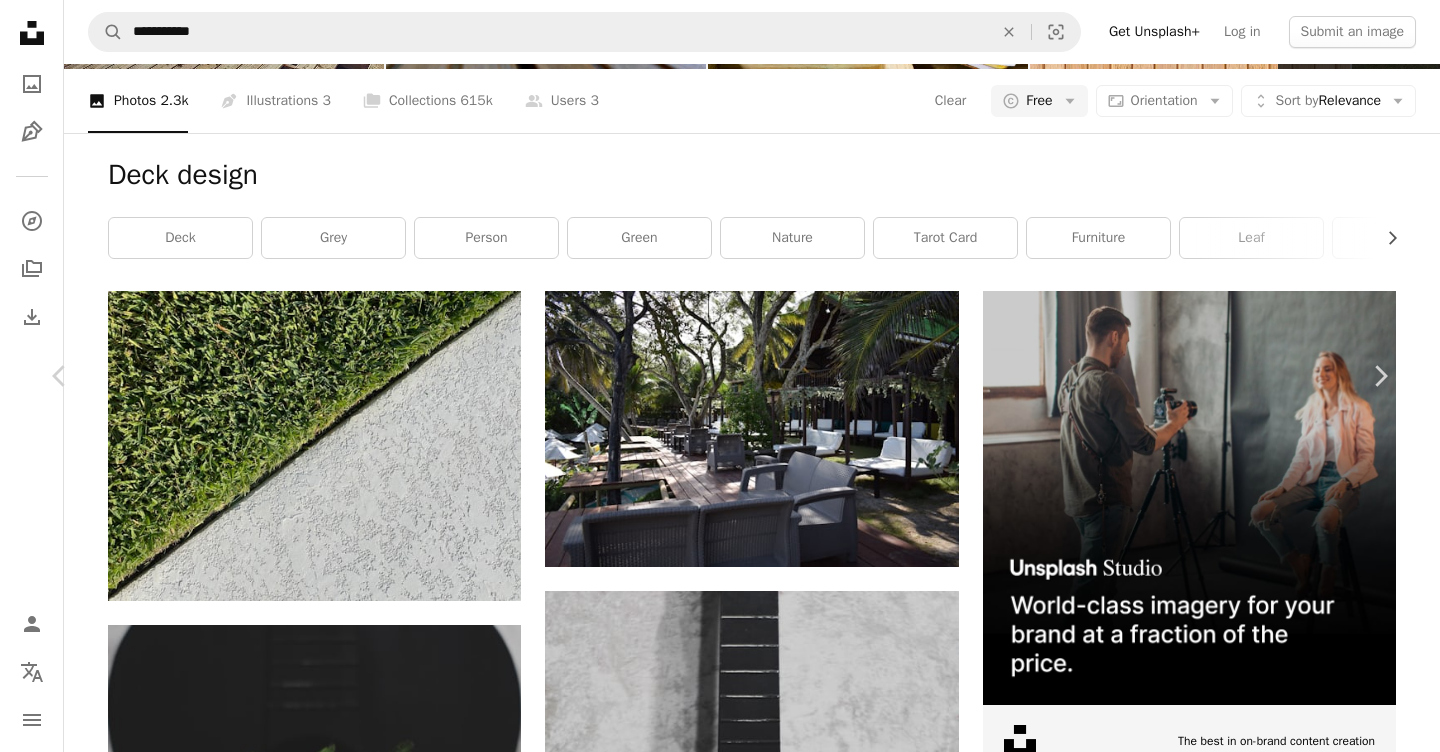 scroll, scrollTop: 3413, scrollLeft: 0, axis: vertical 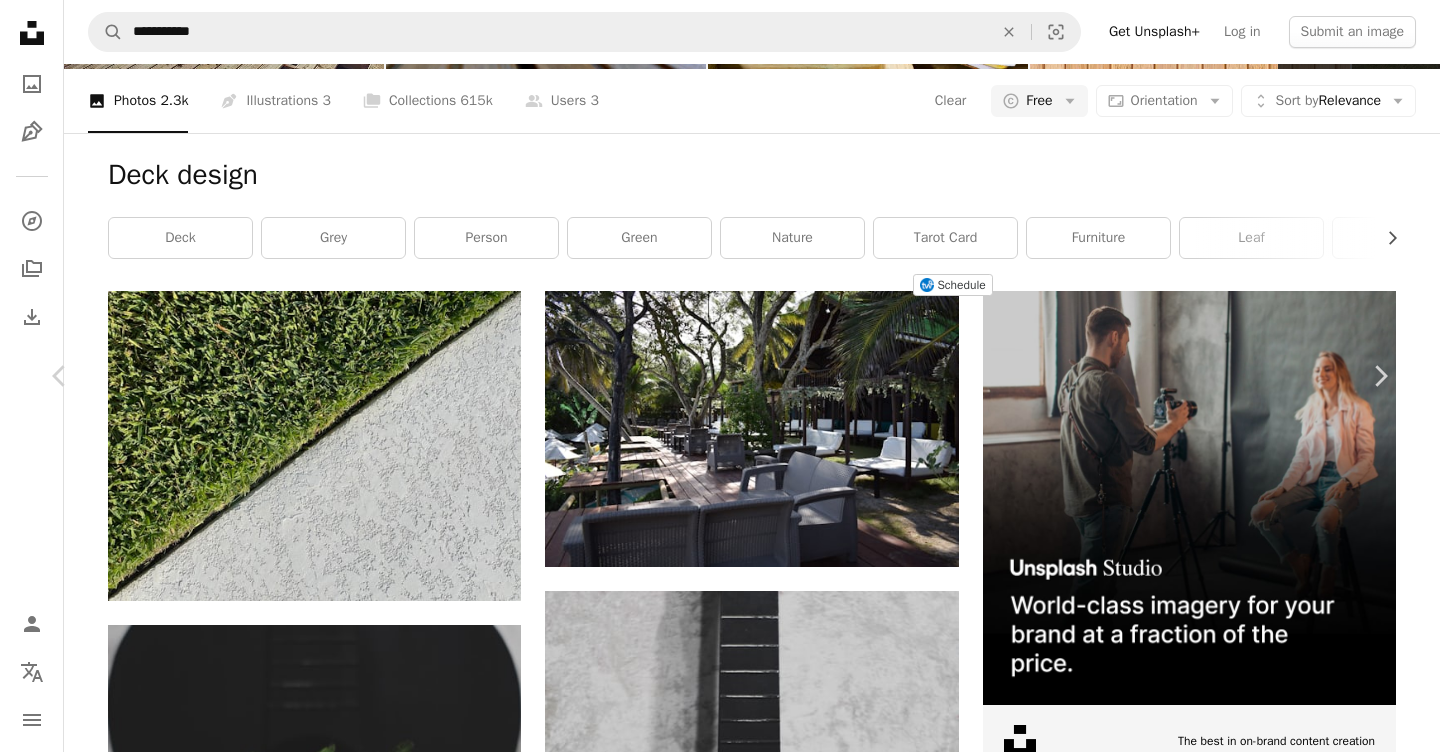 click at bounding box center (1099, 8237) 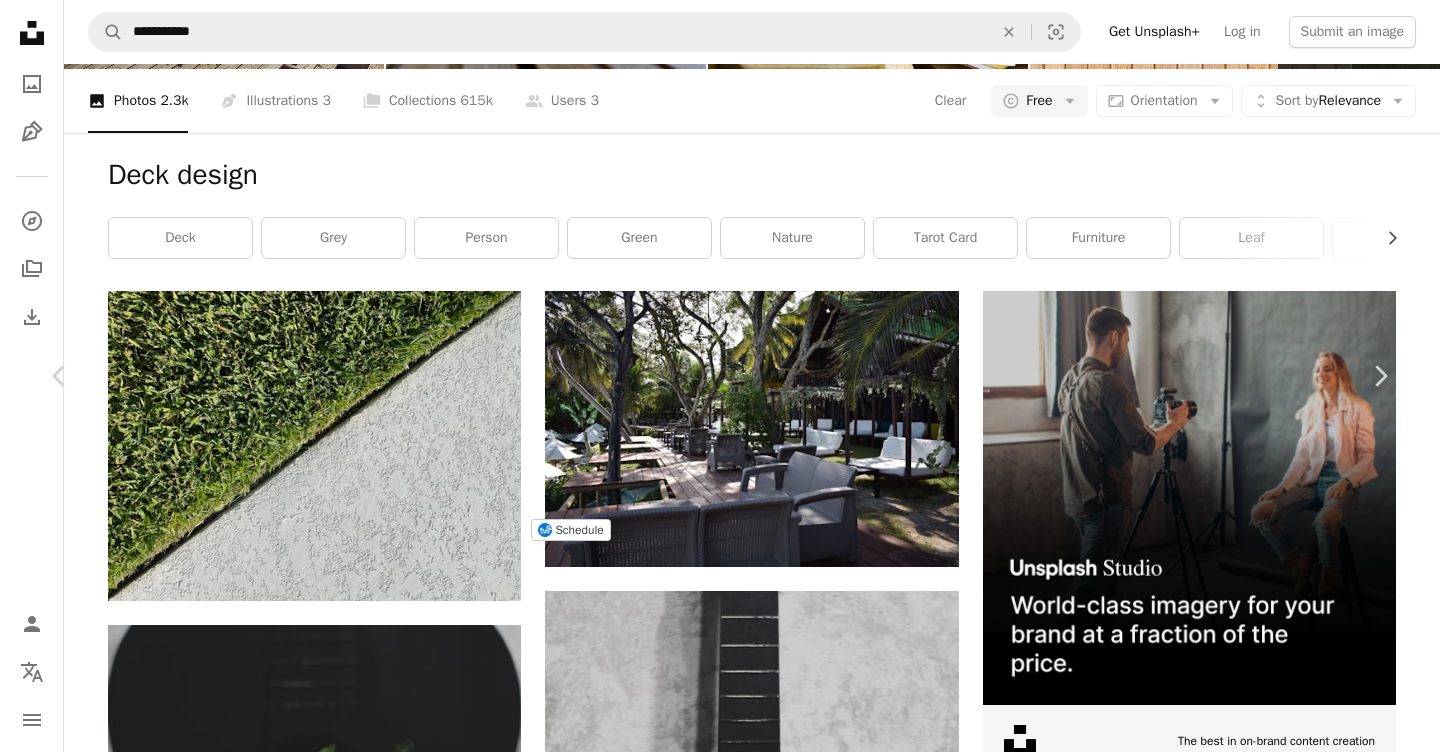 scroll, scrollTop: 1792, scrollLeft: 0, axis: vertical 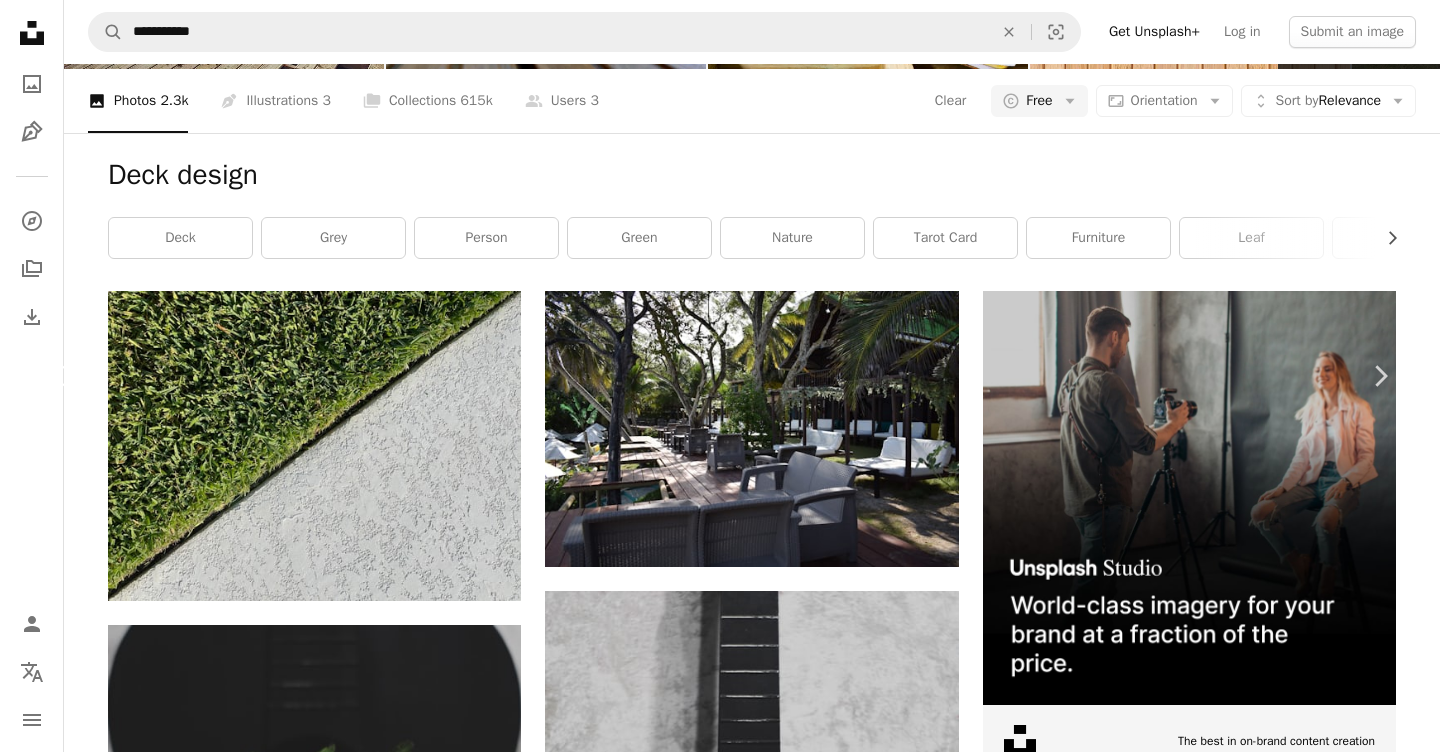 click on "Chevron left" 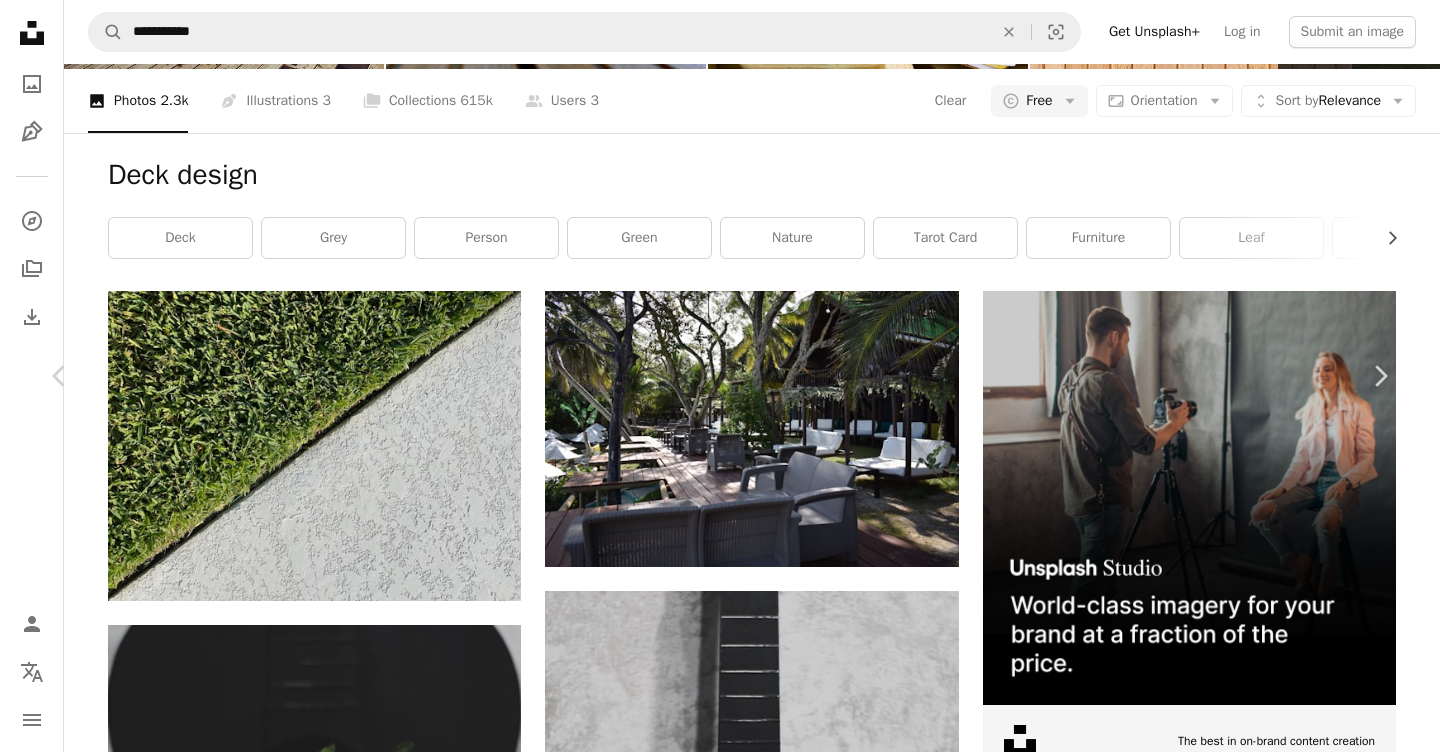 click on "An X shape" at bounding box center [20, 20] 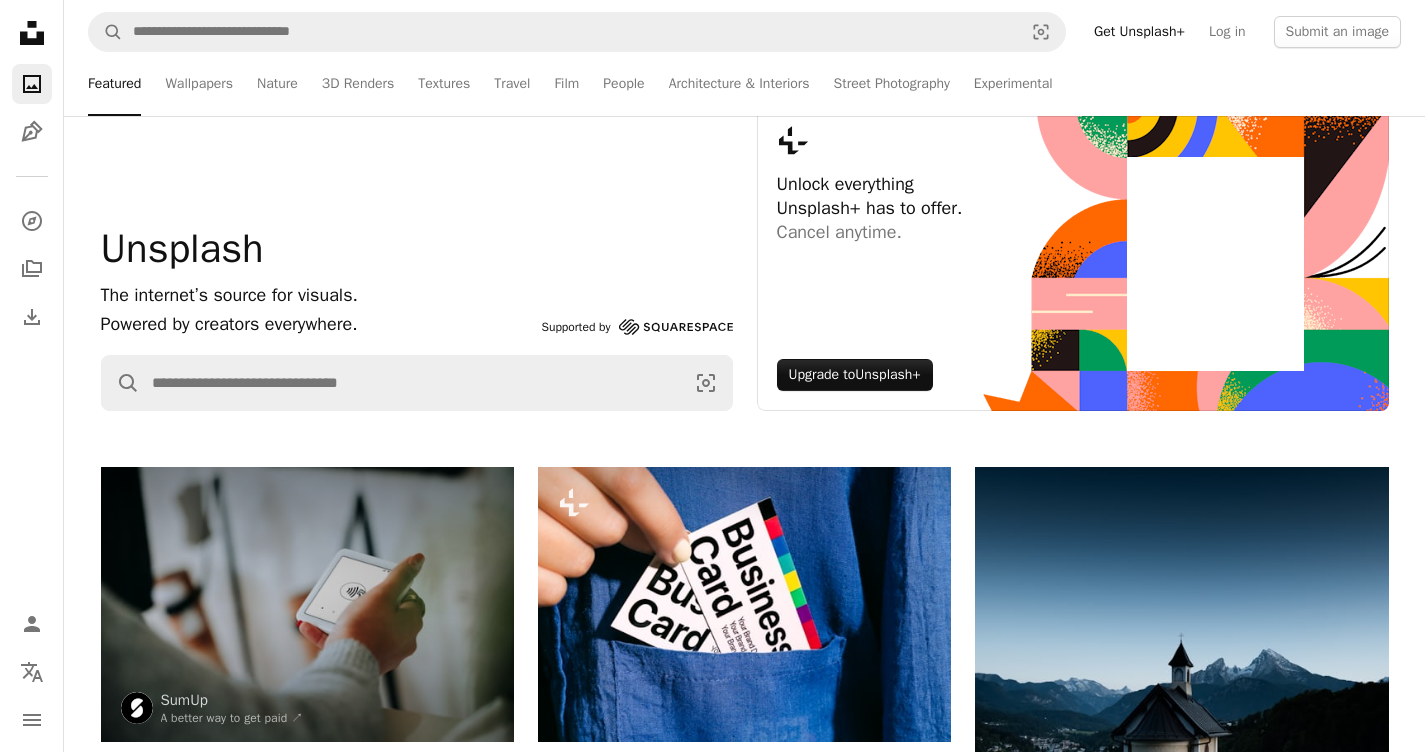 scroll, scrollTop: 137, scrollLeft: 0, axis: vertical 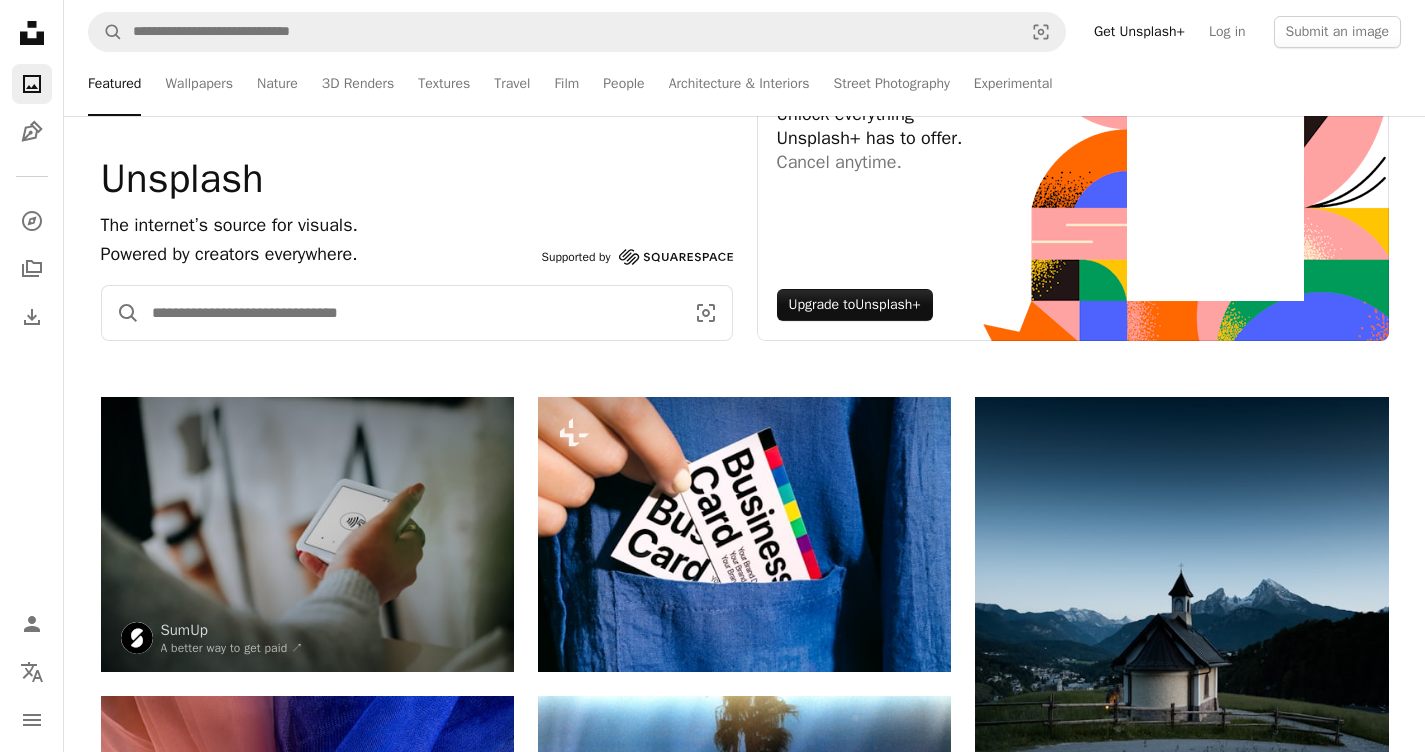 click at bounding box center [410, 313] 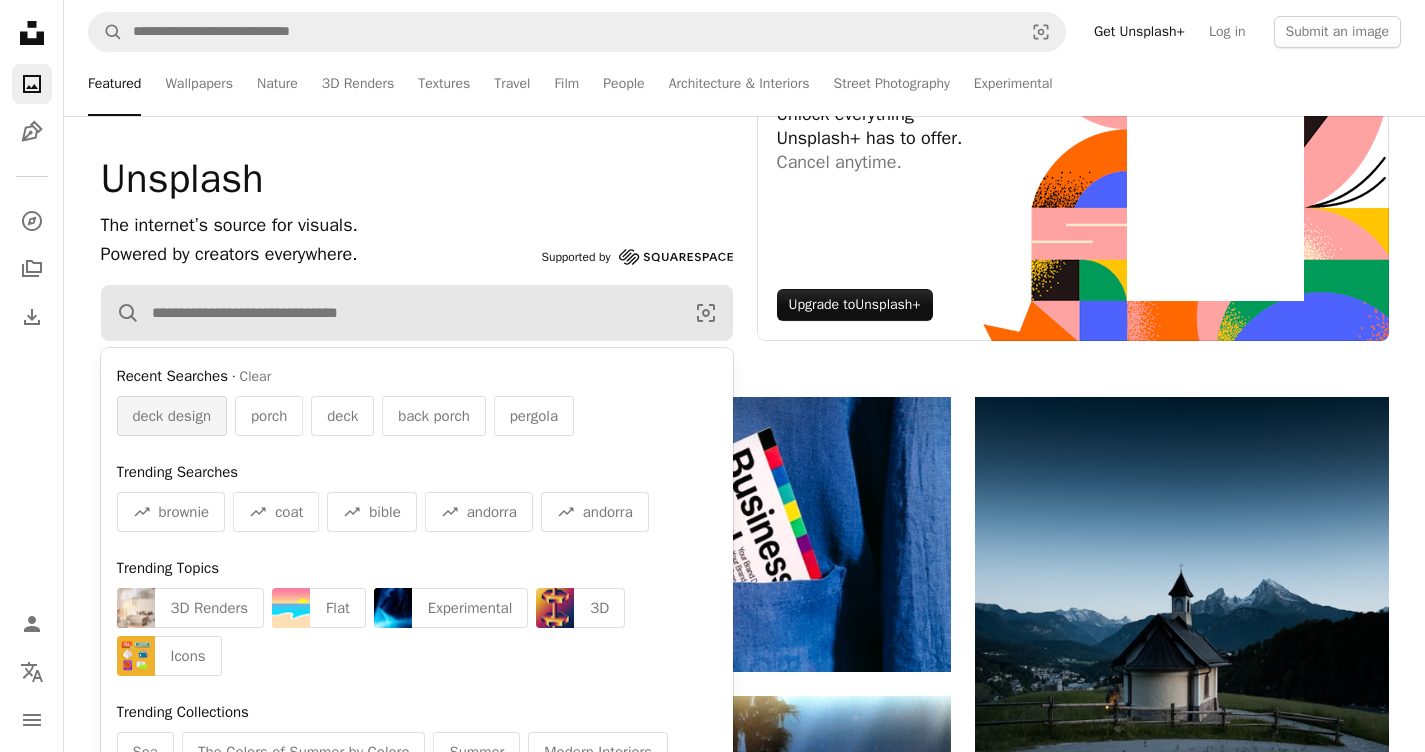 click on "deck design" at bounding box center (172, 416) 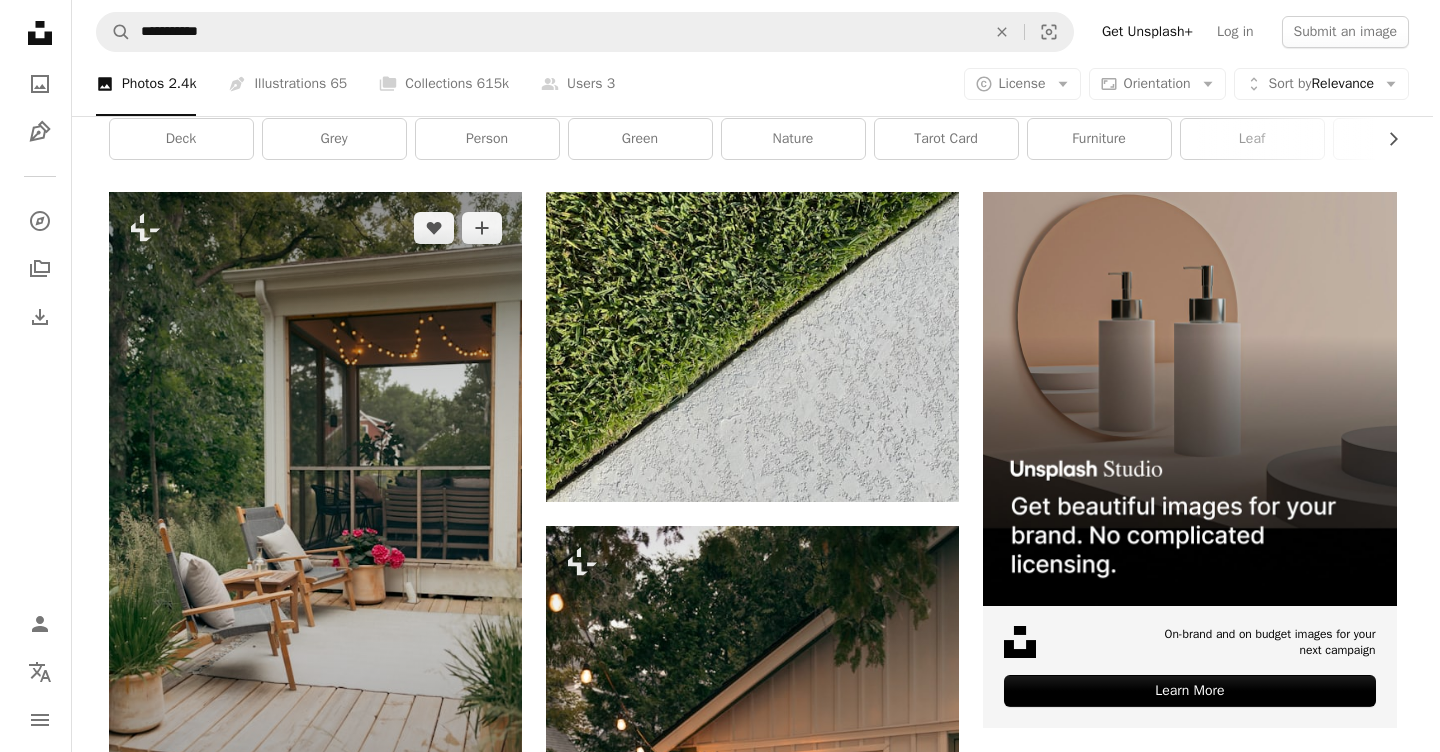 scroll, scrollTop: 309, scrollLeft: 0, axis: vertical 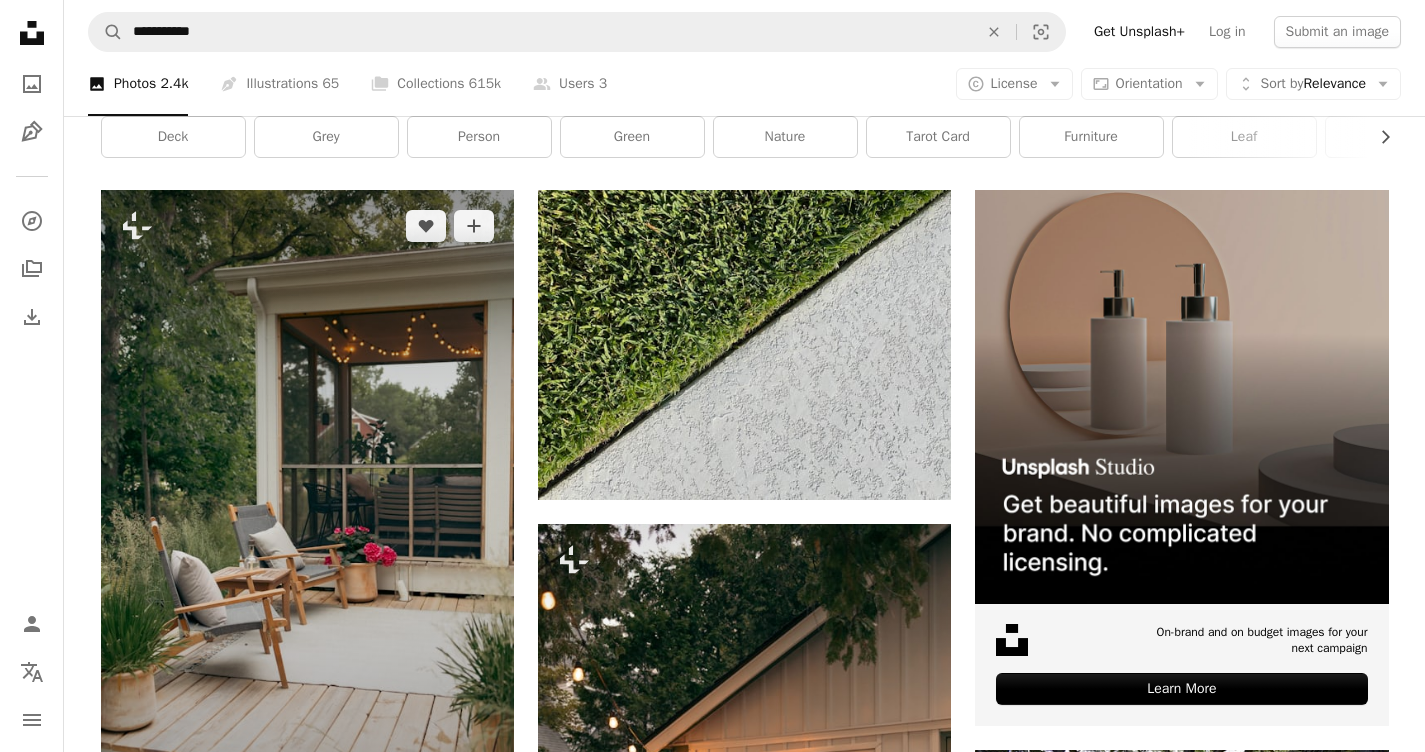 click at bounding box center (307, 500) 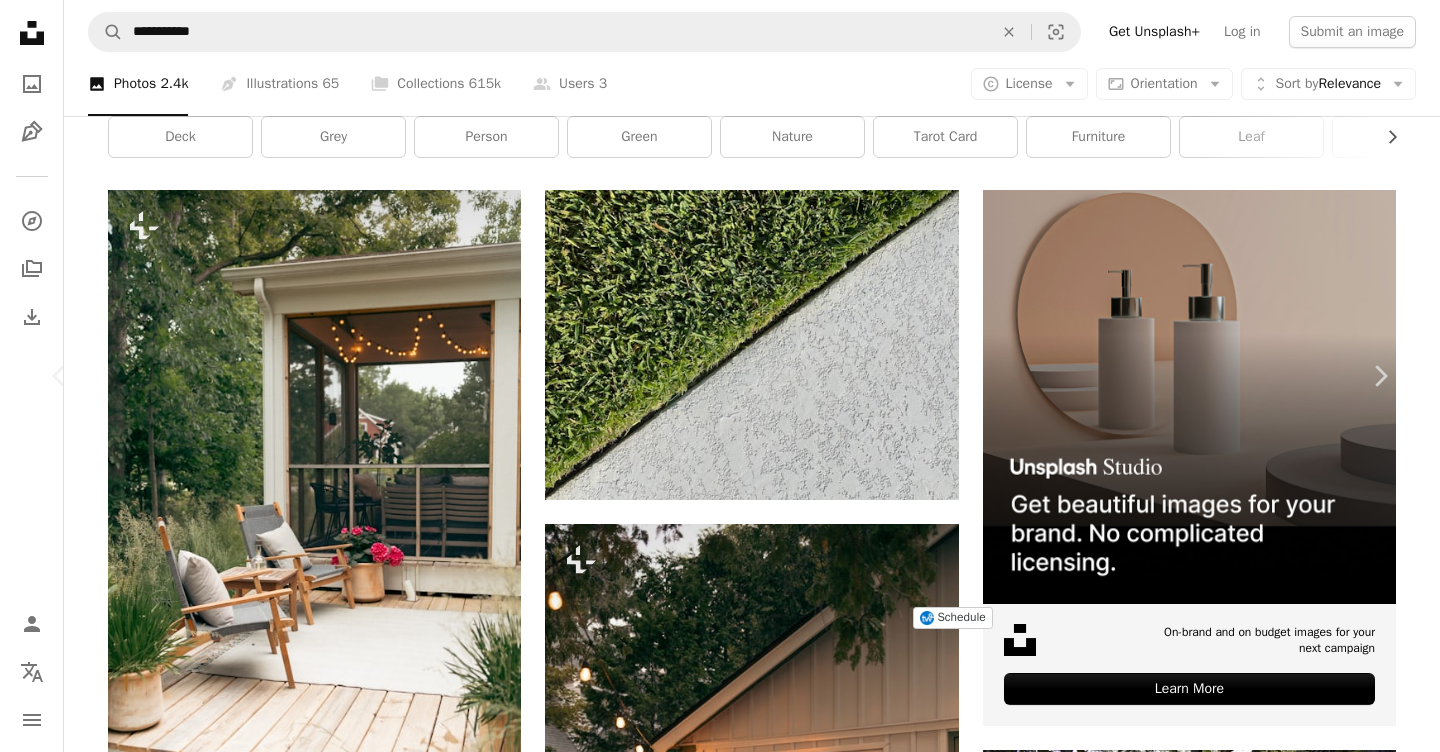 scroll, scrollTop: 2523, scrollLeft: 0, axis: vertical 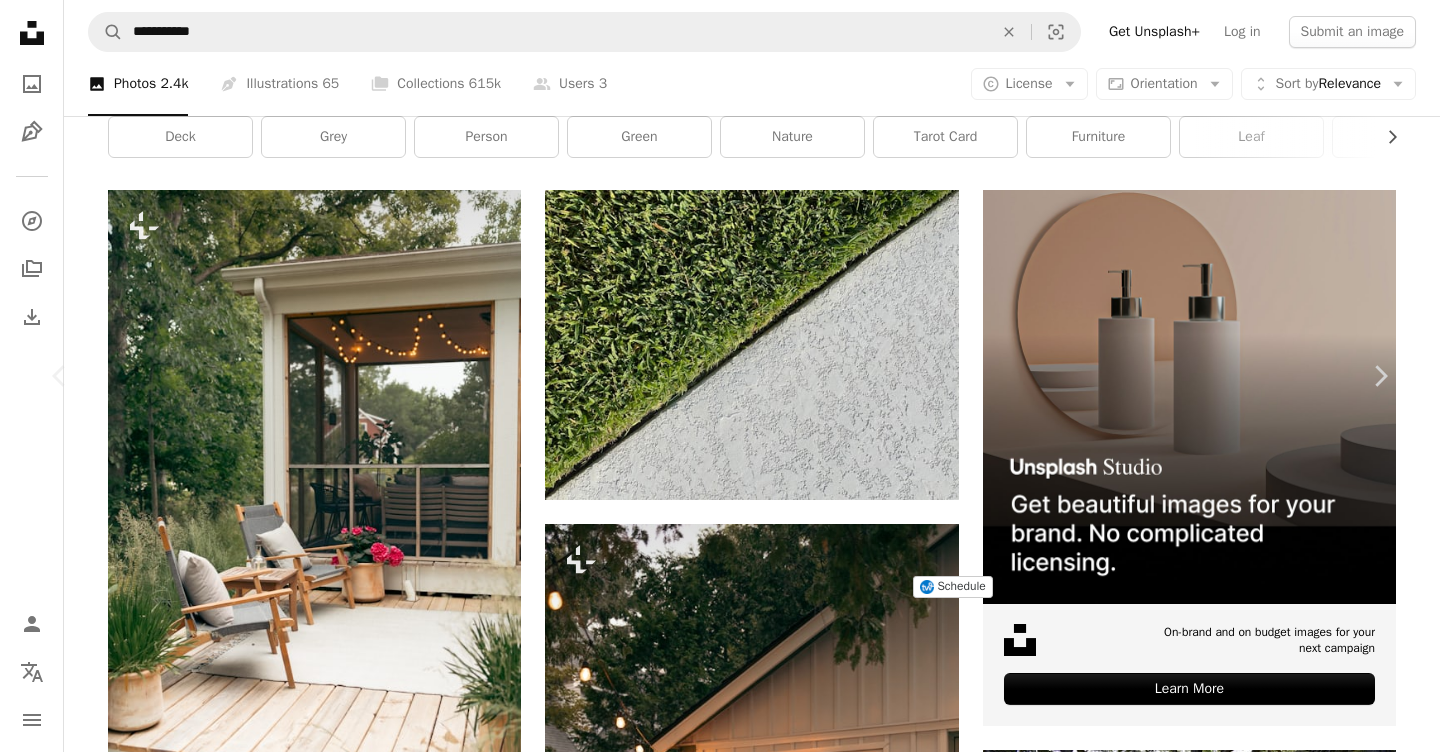 click at bounding box center [1099, 5190] 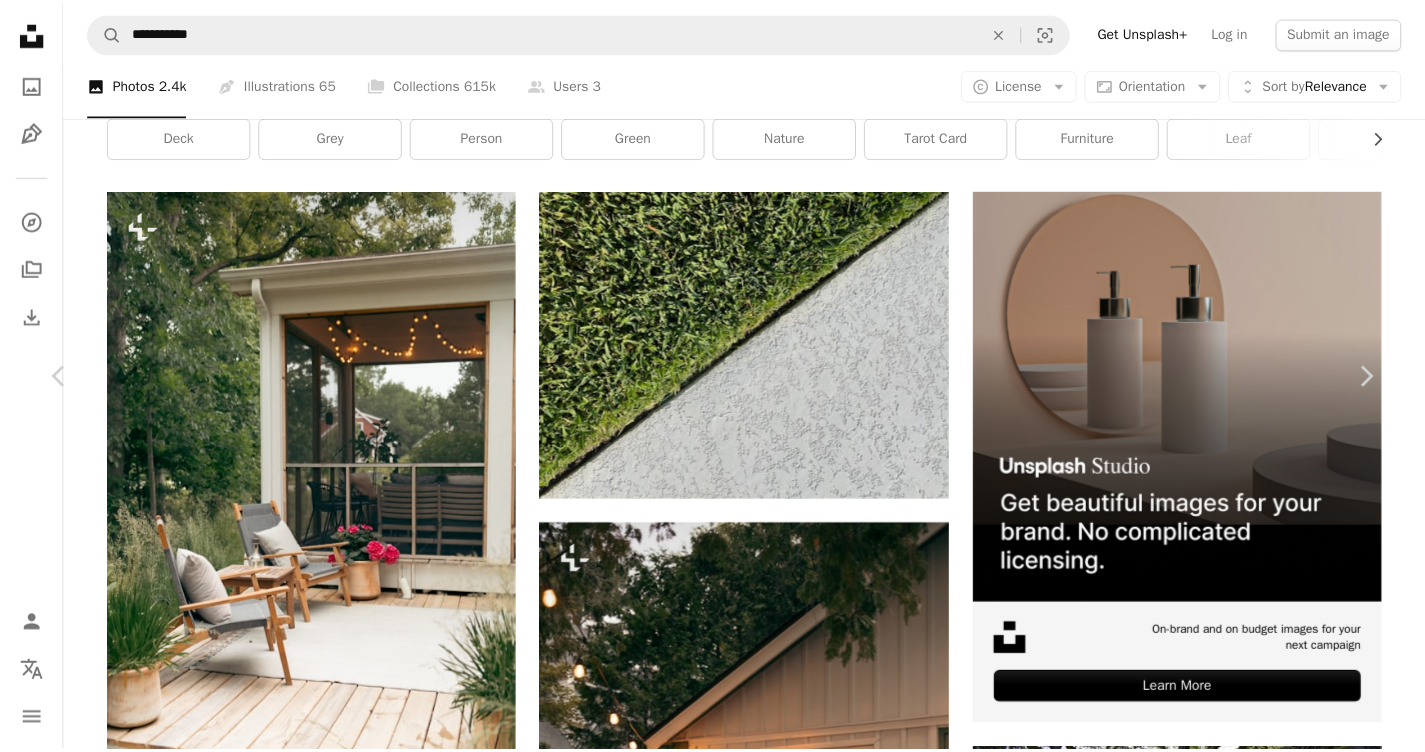 scroll, scrollTop: 0, scrollLeft: 0, axis: both 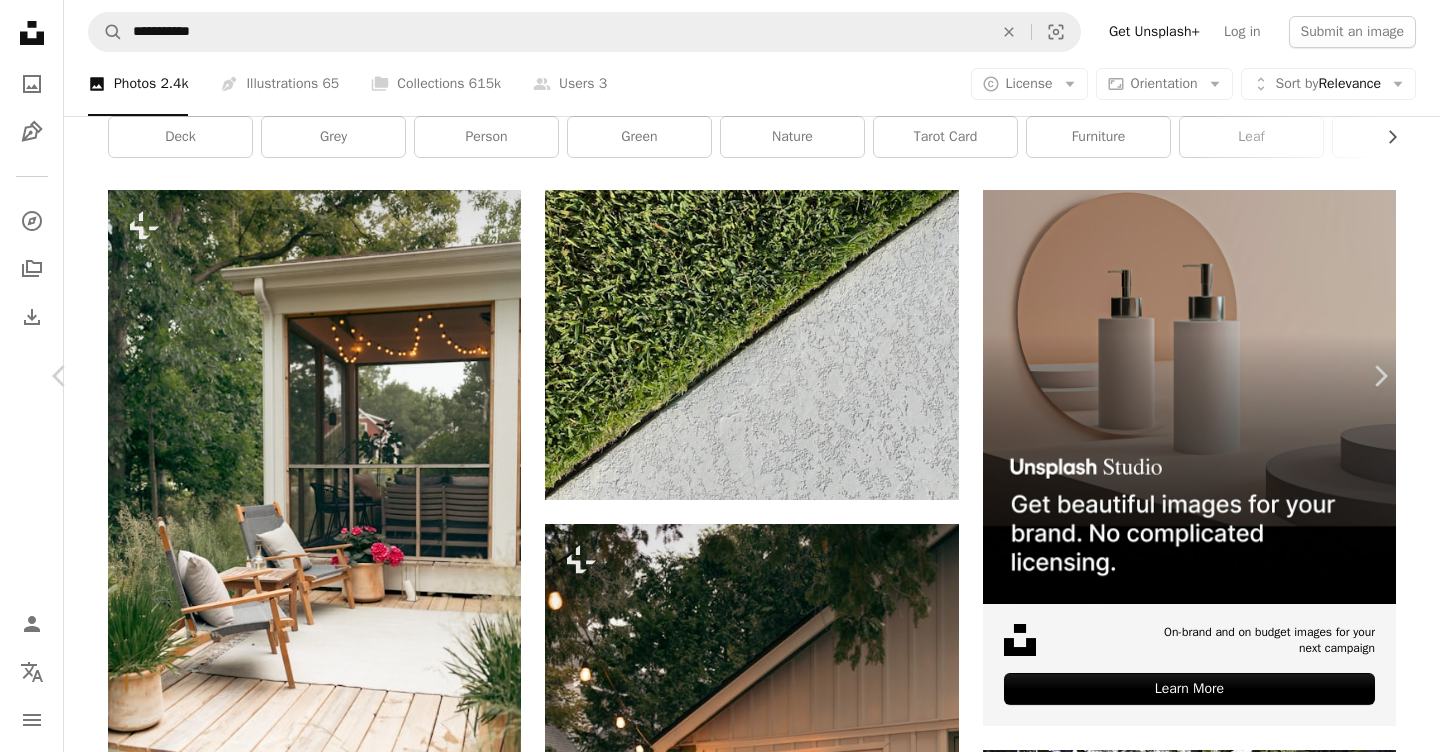 click on "An X shape Chevron left Chevron right [FIRST] [LAST] For Unsplash+ A heart A plus sign Edit image Plus sign for Unsplash+ A lock Purchase Zoom in A forward-right arrow Share More Actions Calendar outlined Published on March 27, 2023 Safety Licensed under the Unsplash+ License outdoors relaxing deck garden furniture outdoor space table and chairs Free pictures Related images Plus sign for Unsplash+ A heart A plus sign Gabrielle Maurer For Unsplash+ A lock Purchase Plus sign for Unsplash+ A heart A plus sign Natalia Blauth For Unsplash+ A lock Purchase Plus sign for Unsplash+ A heart A plus sign Polina Kuzovkova For Unsplash+ A lock Purchase Plus sign for Unsplash+ A heart A plus sign Natalia Blauth For Unsplash+ A lock Purchase Plus sign for Unsplash+ A heart A plus sign George Dagerotip For Unsplash+ A lock Purchase Plus sign for Unsplash+ A heart A plus sign Hans Isaacson For Unsplash+ A lock Purchase Plus sign for Unsplash+ A heart A plus sign Cj For Unsplash+ A lock Purchase For" at bounding box center [720, 5210] 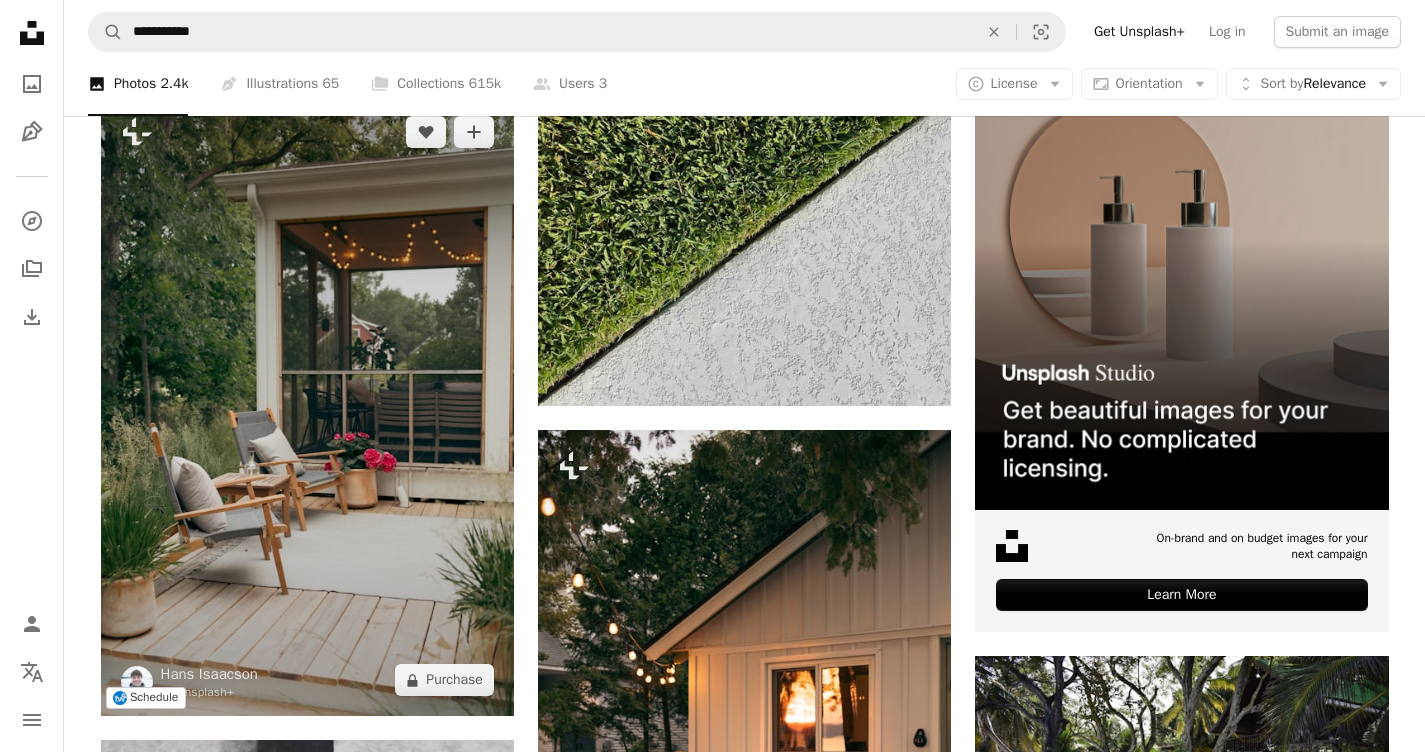 scroll, scrollTop: 439, scrollLeft: 0, axis: vertical 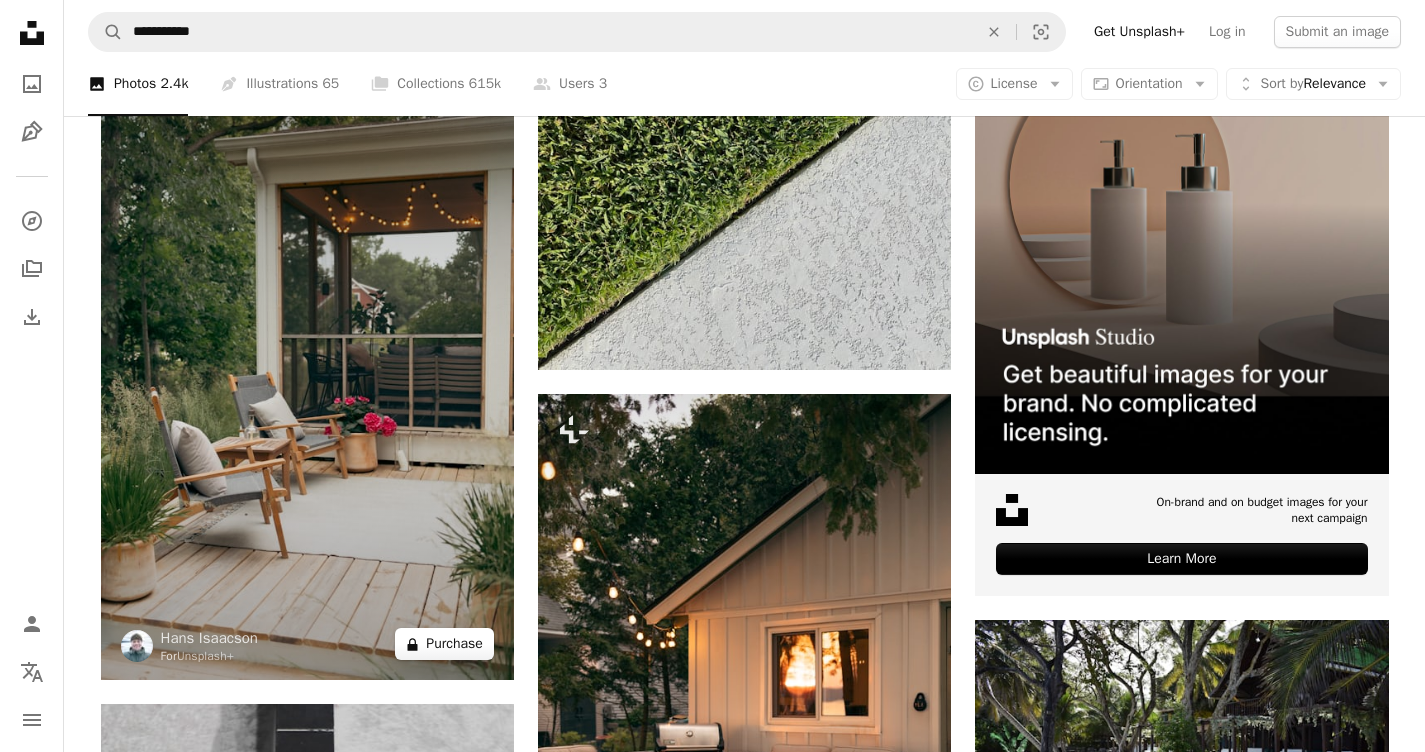 click on "A lock   Purchase" at bounding box center (444, 644) 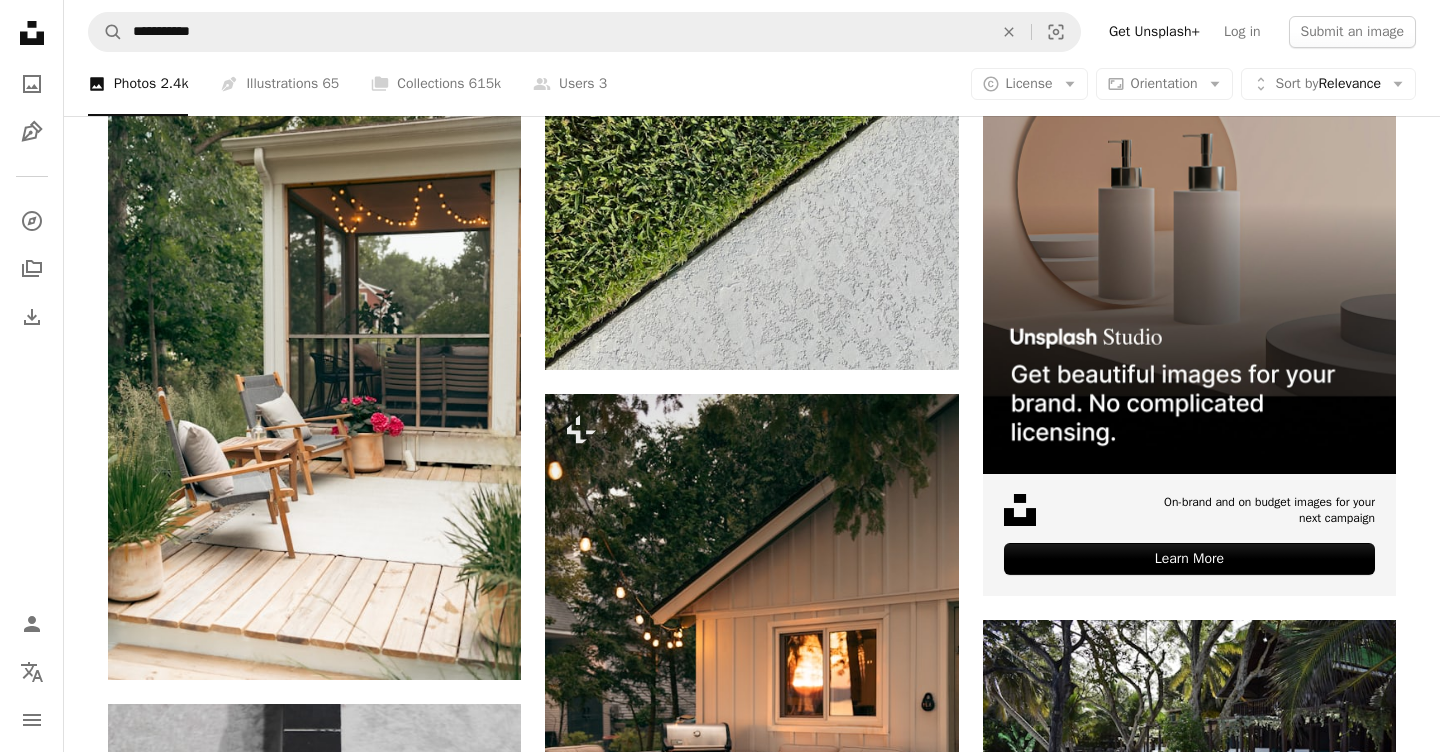 click on "monthly" at bounding box center [888, 5102] 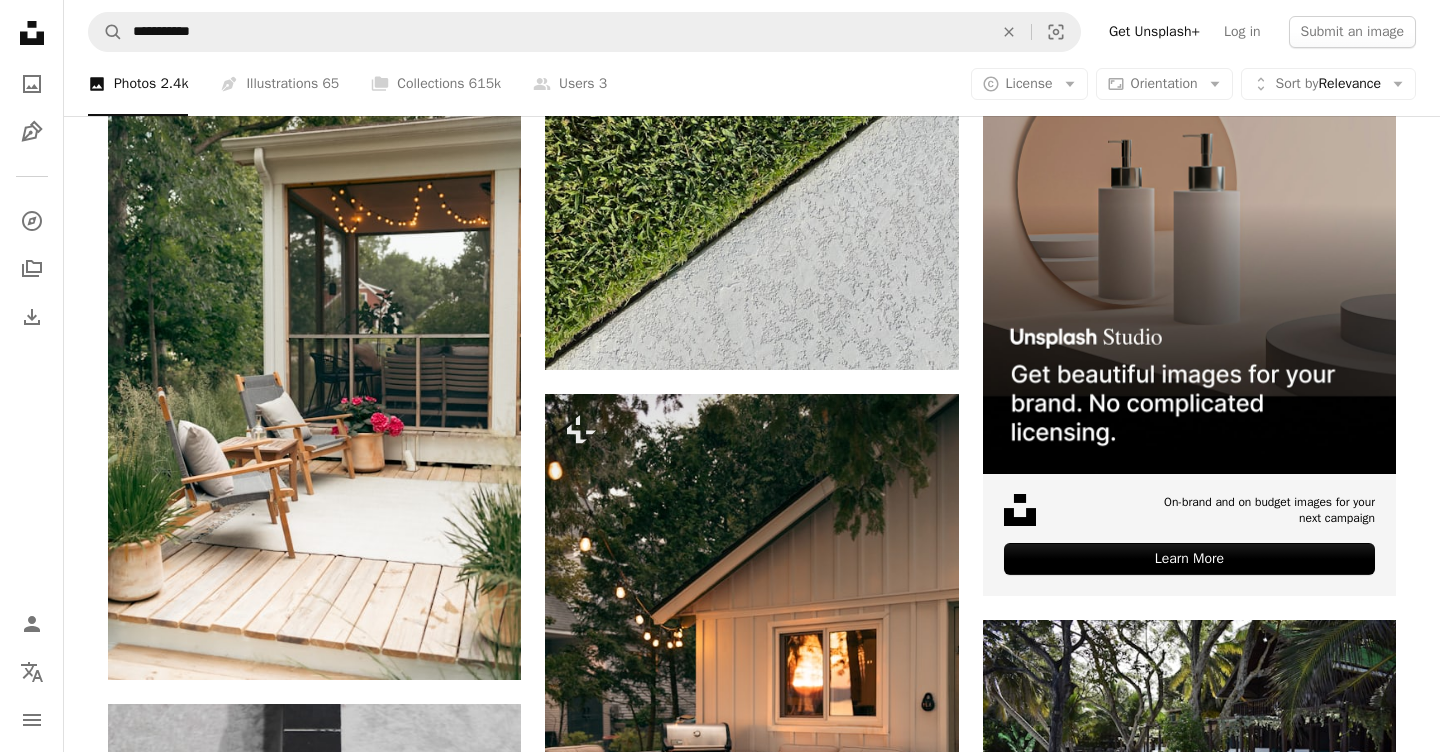 click 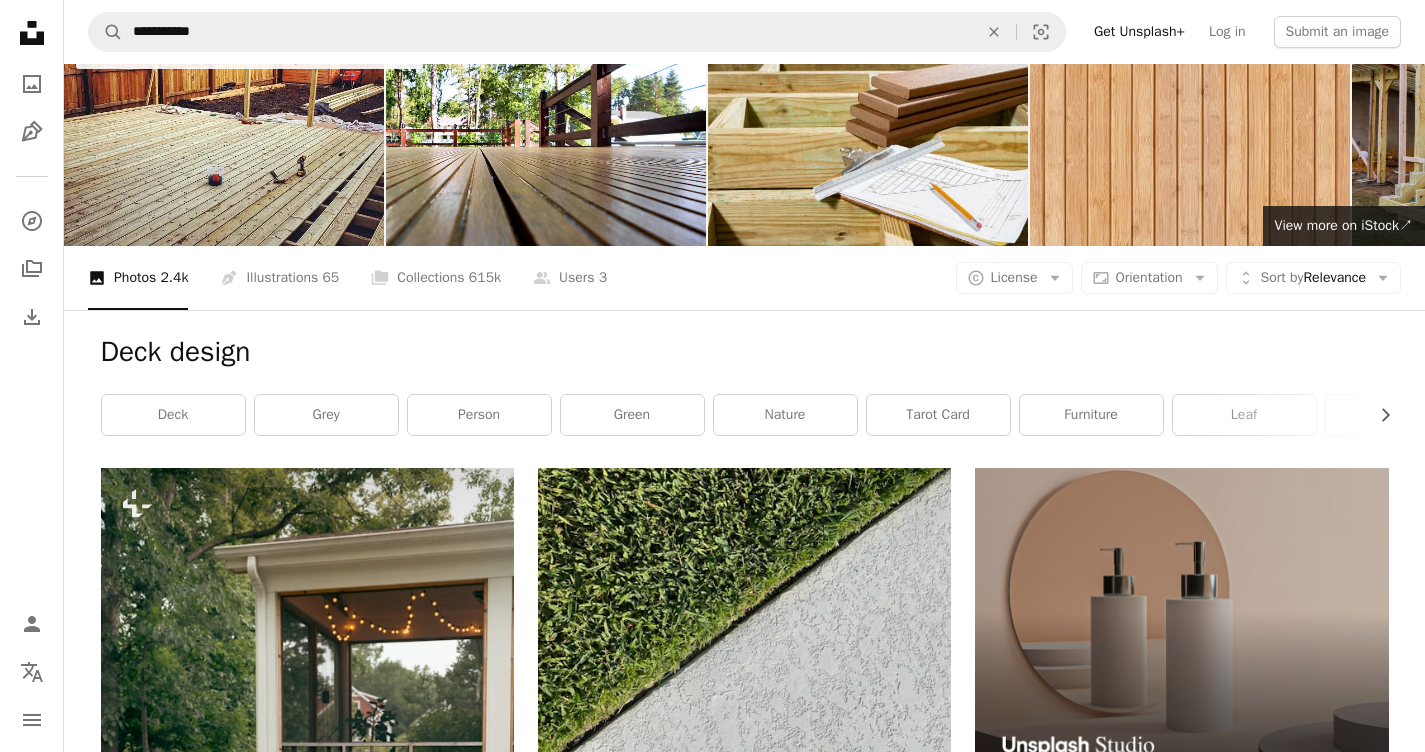 scroll, scrollTop: 0, scrollLeft: 0, axis: both 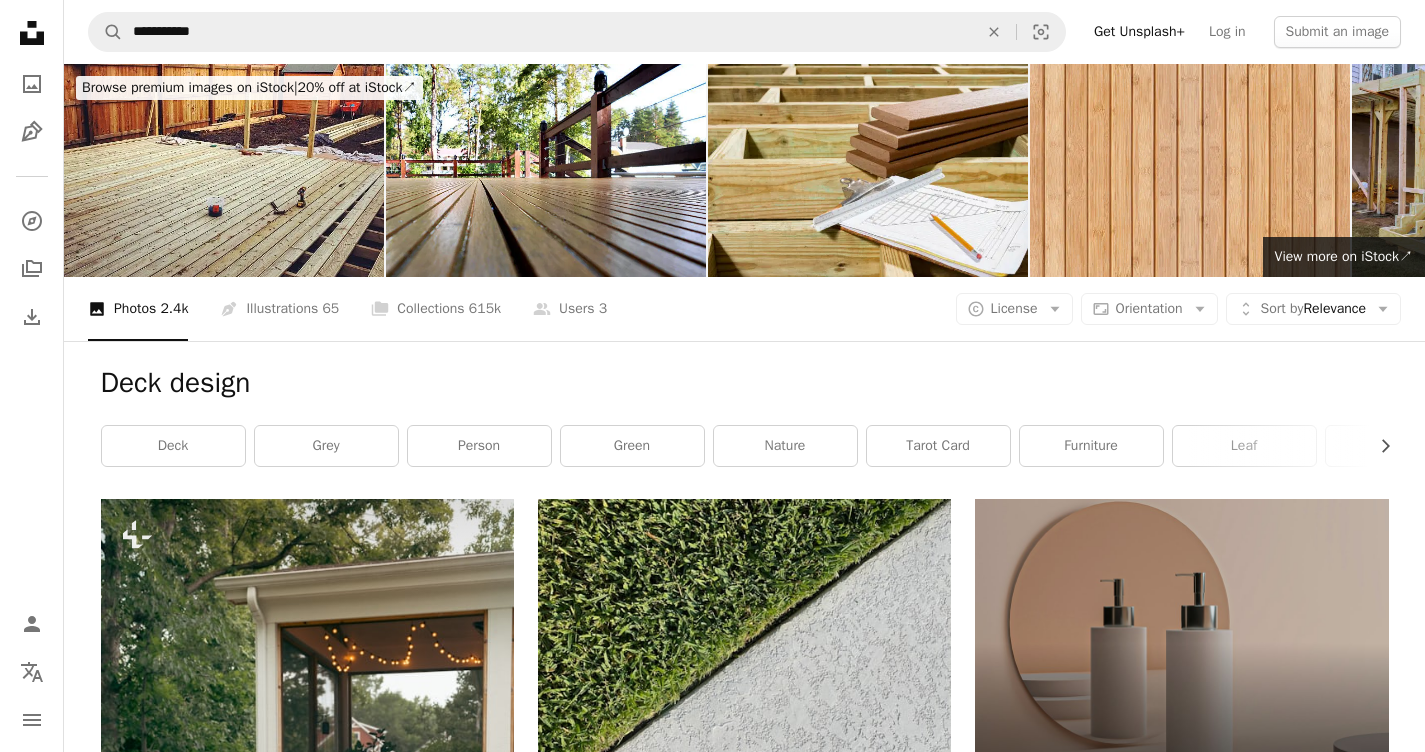 click on "Get Unsplash+" at bounding box center (1139, 32) 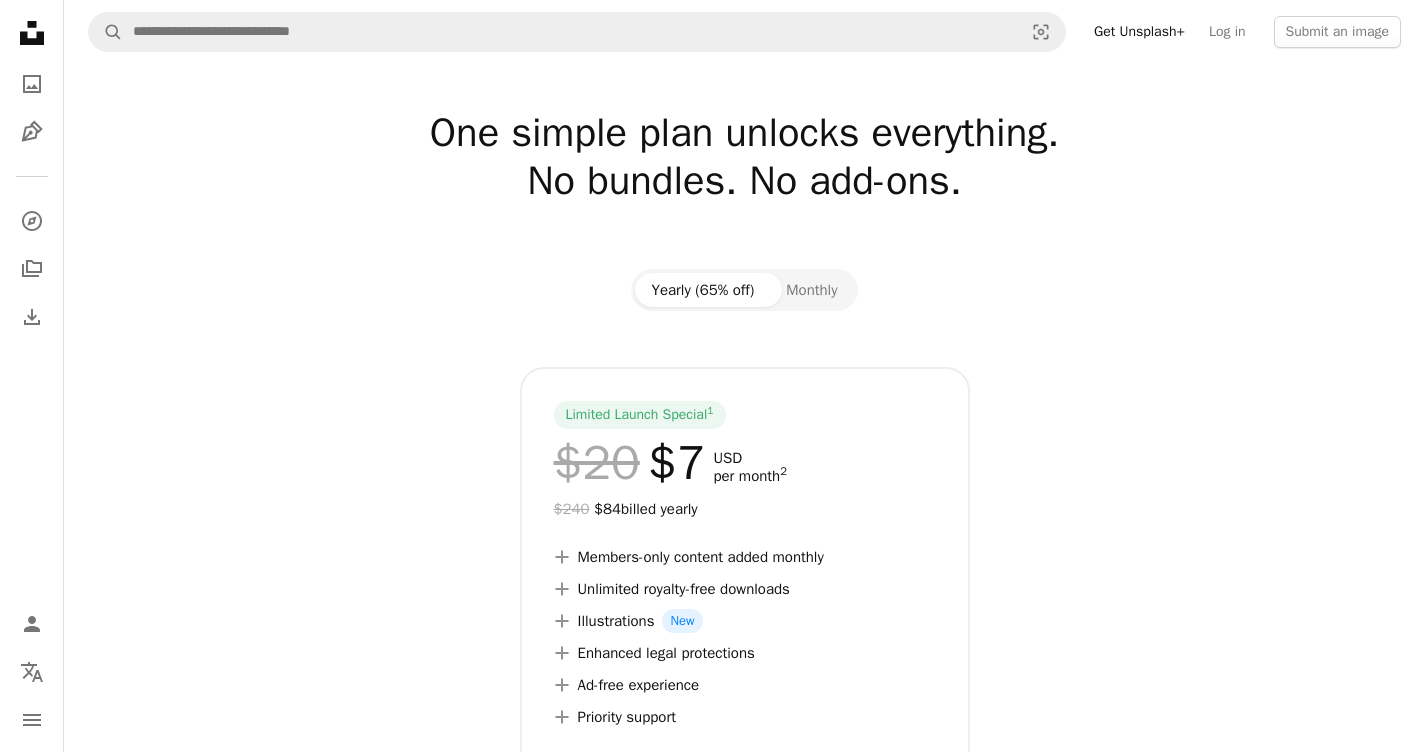 scroll, scrollTop: 22, scrollLeft: 0, axis: vertical 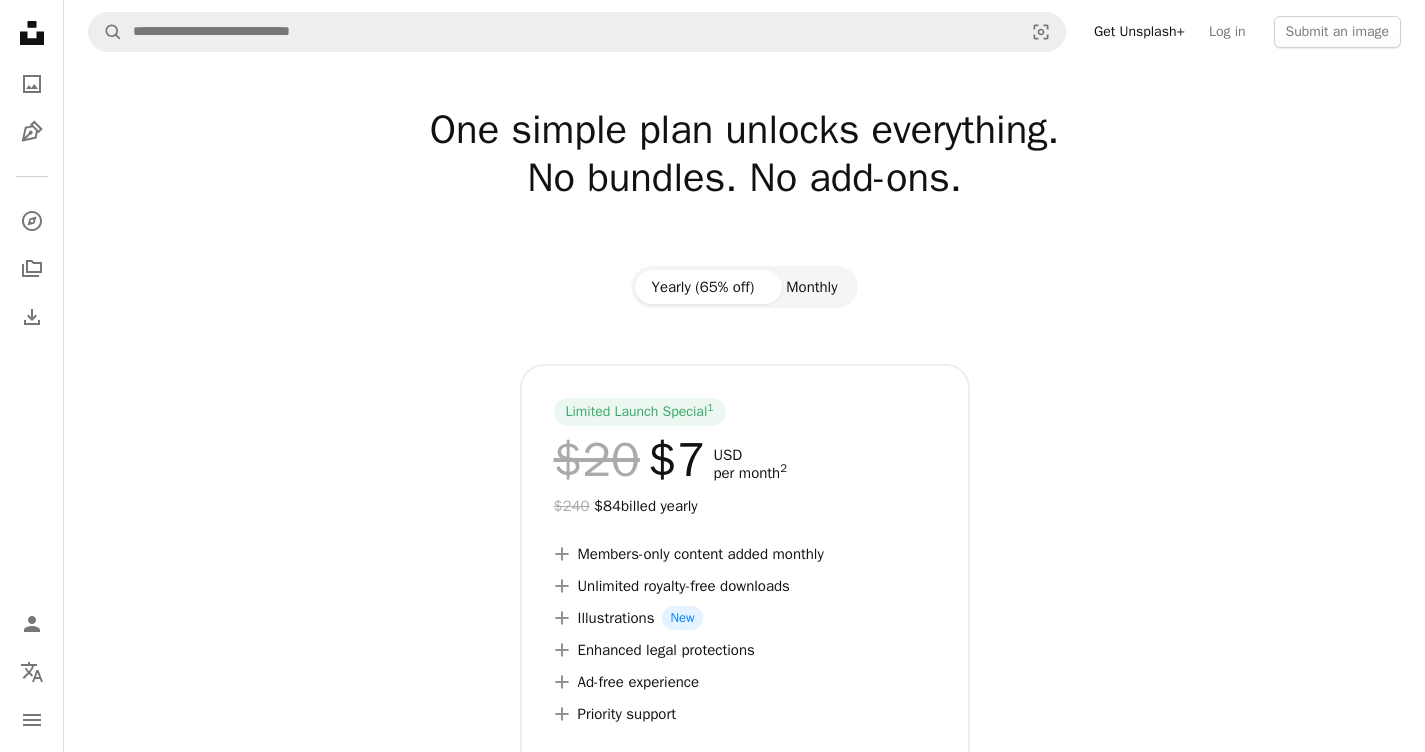 click on "Monthly" at bounding box center (811, 287) 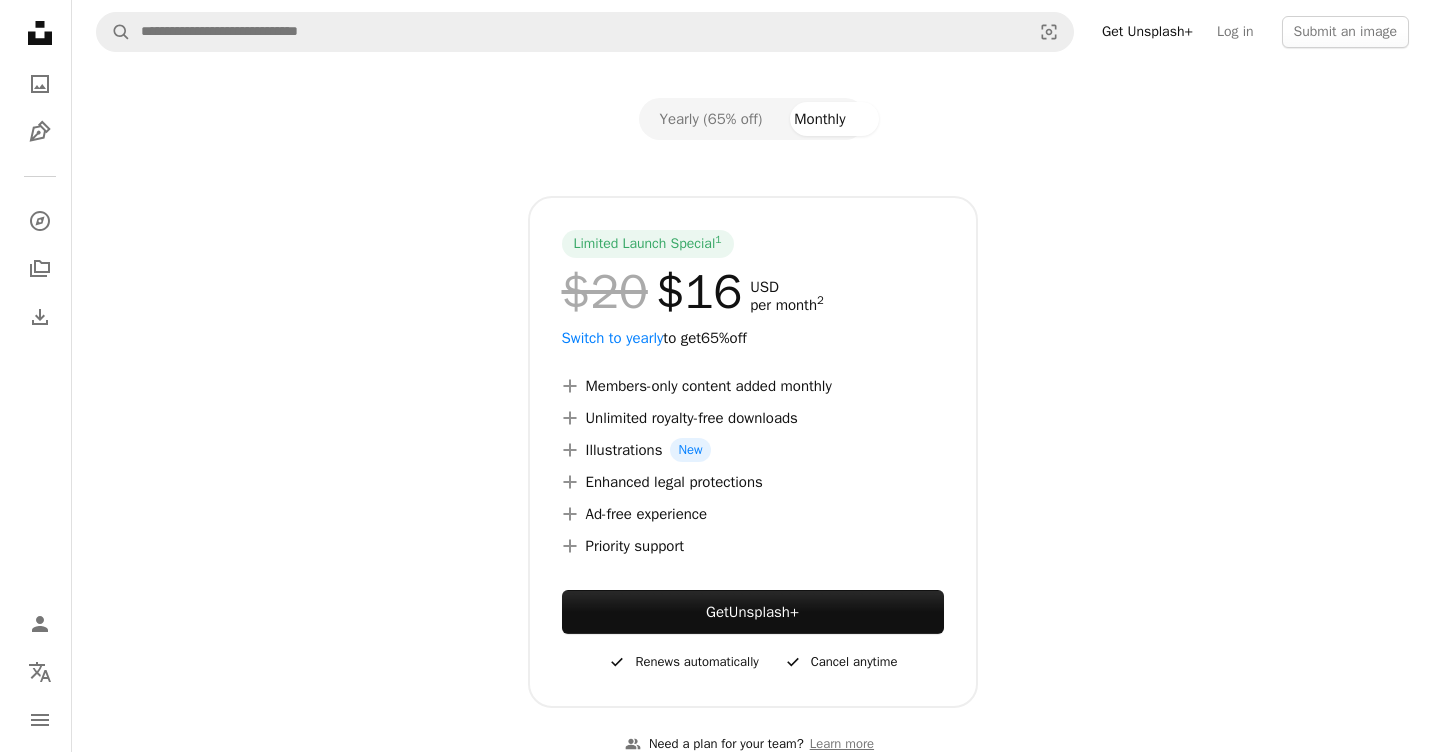 scroll, scrollTop: 193, scrollLeft: 0, axis: vertical 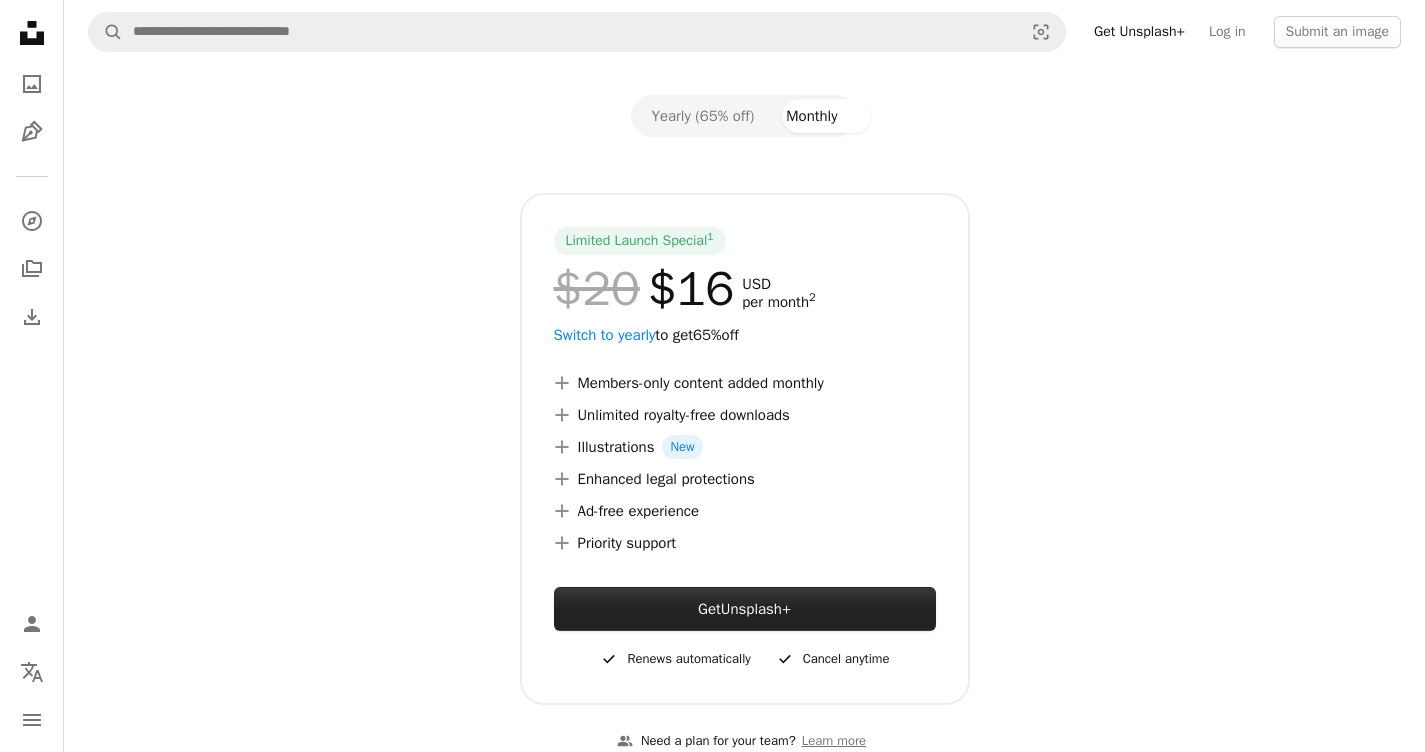 click on "Get  Unsplash+" at bounding box center (745, 609) 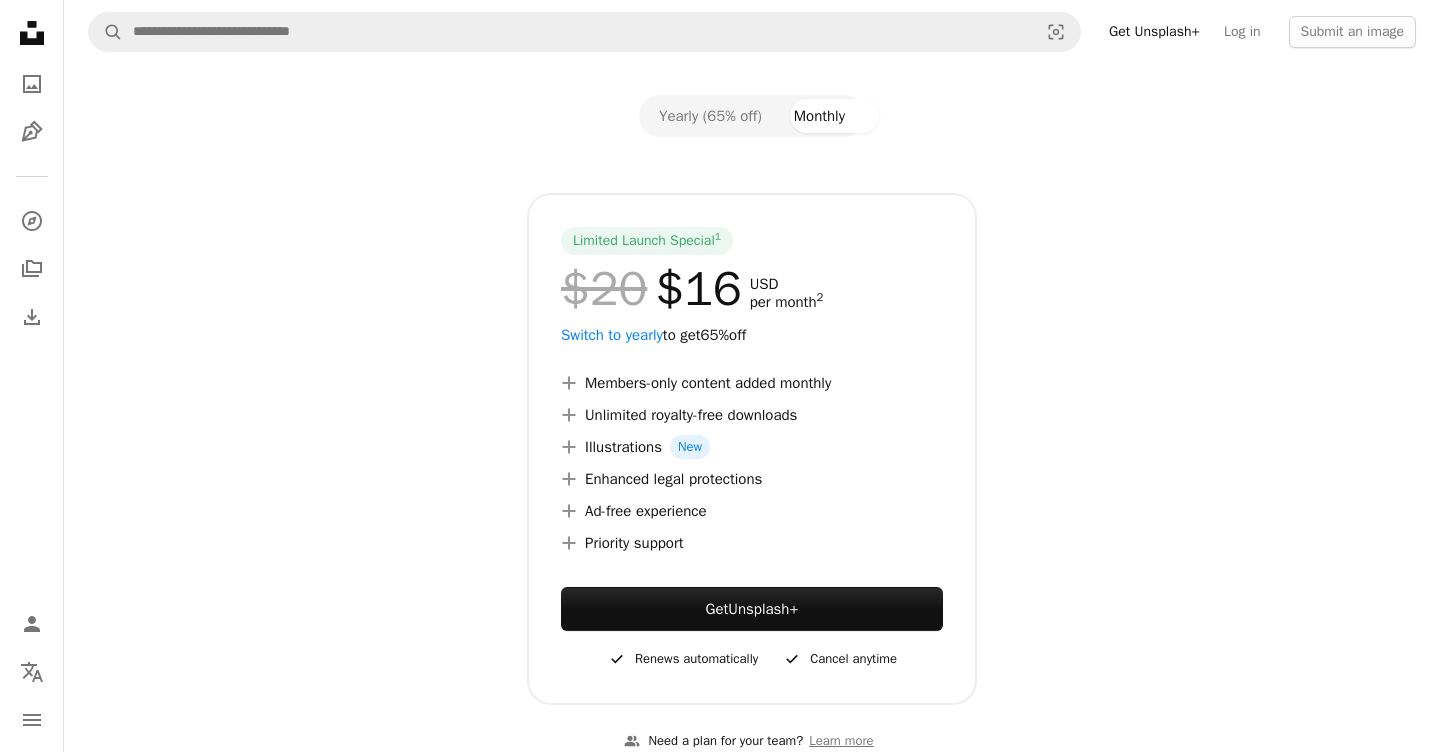 click on "First name" at bounding box center (627, 4887) 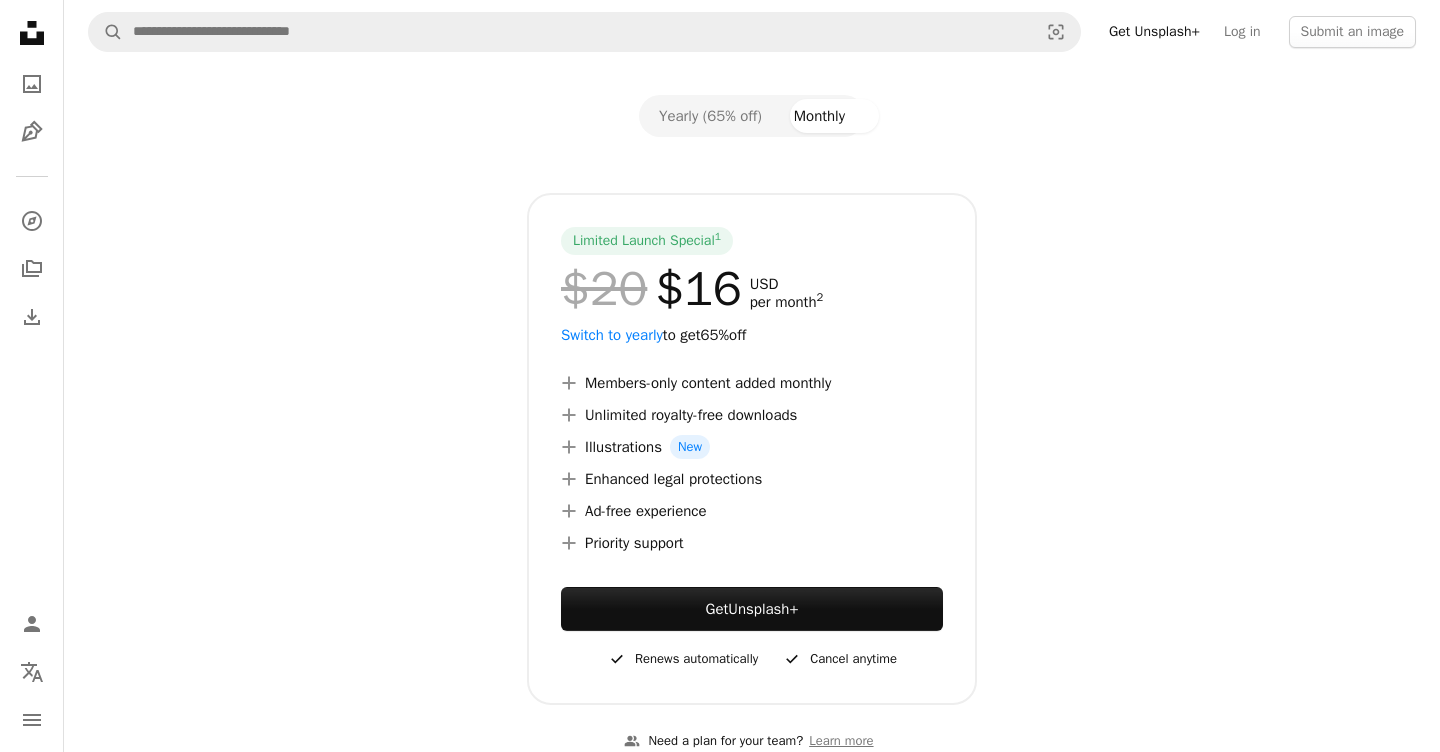 type on "*****" 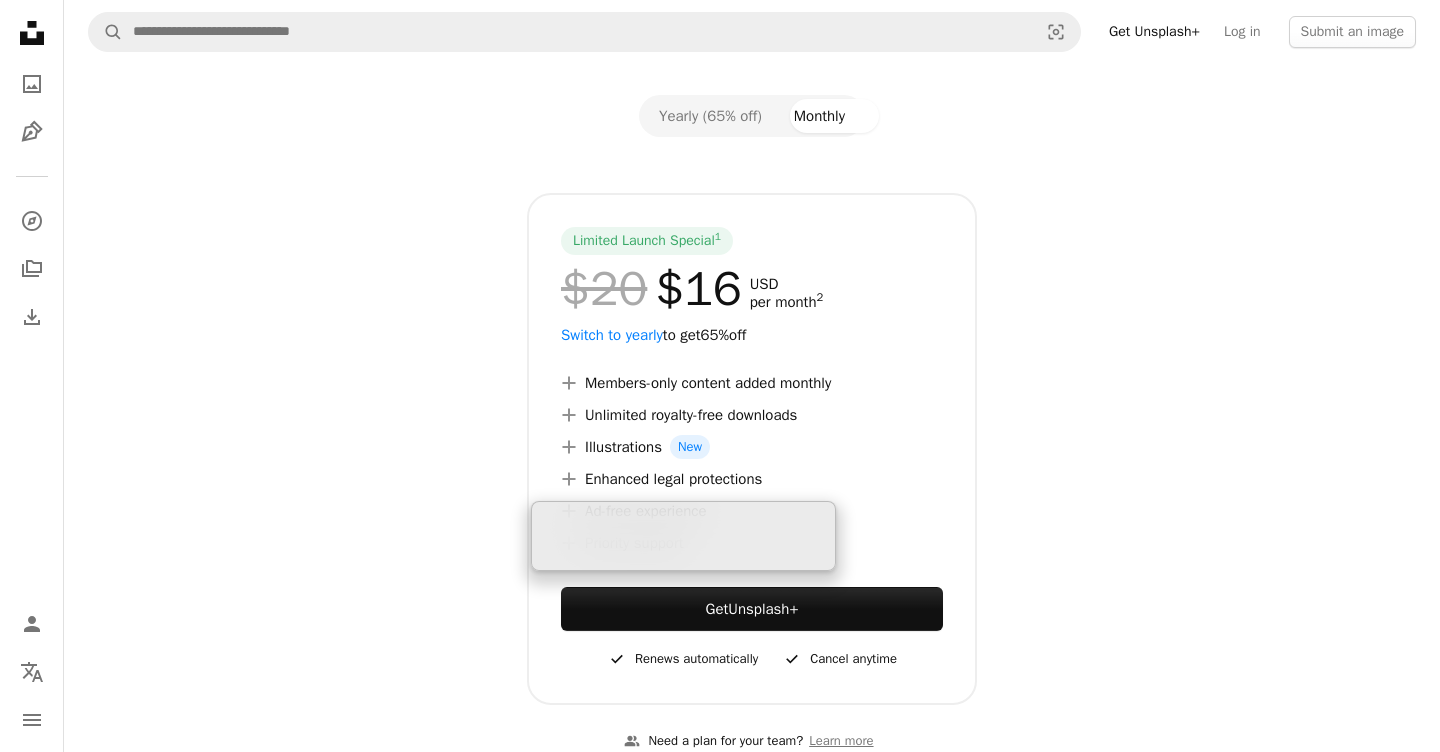click on "**********" at bounding box center [720, 4979] 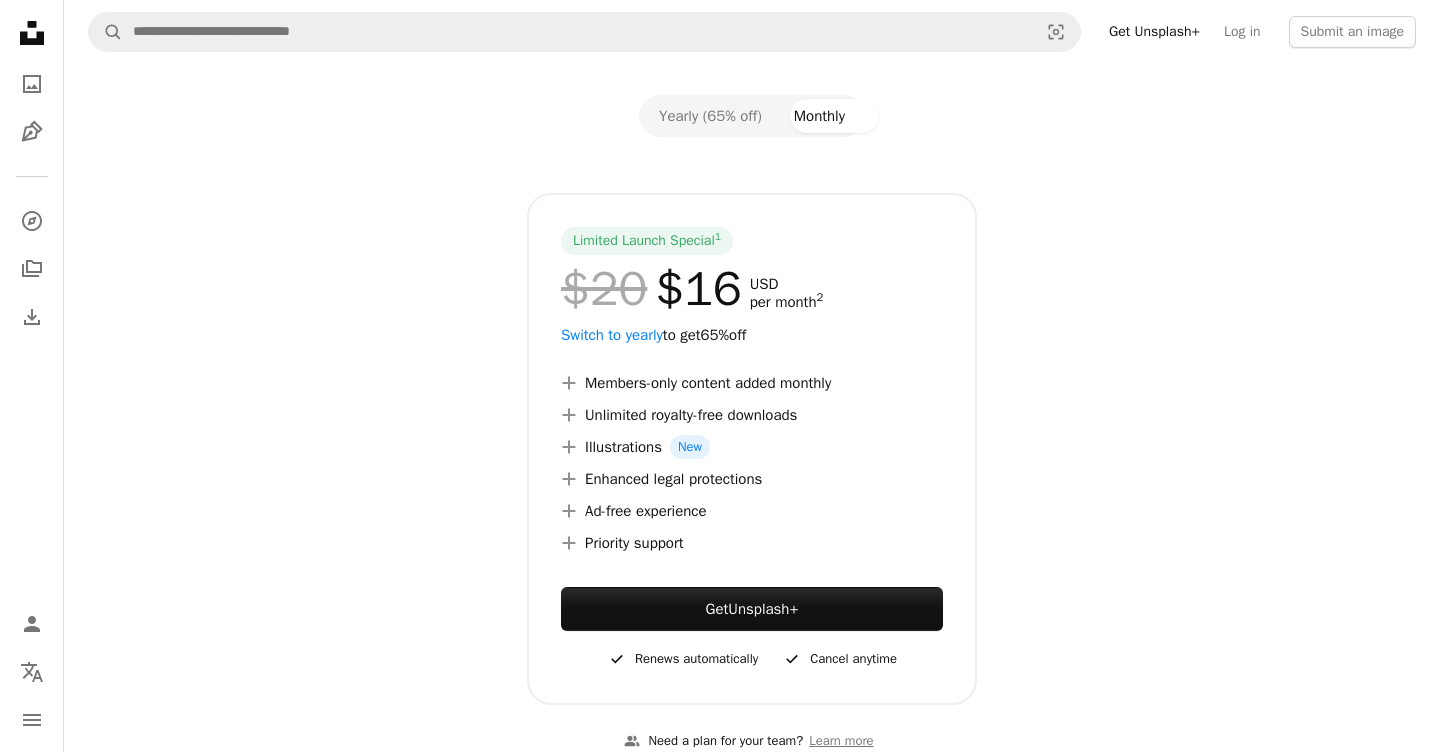 click on "**********" at bounding box center (720, 4979) 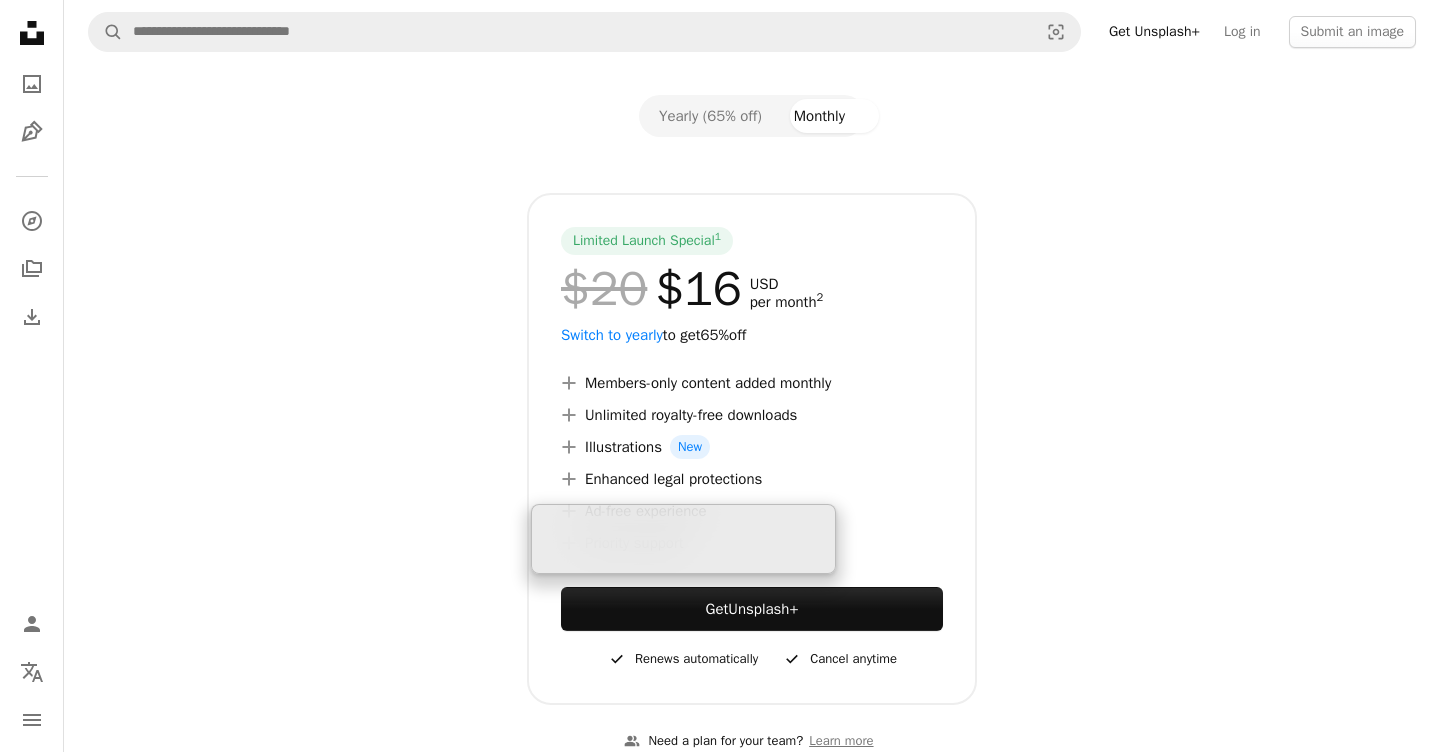 click at bounding box center (720, 5052) 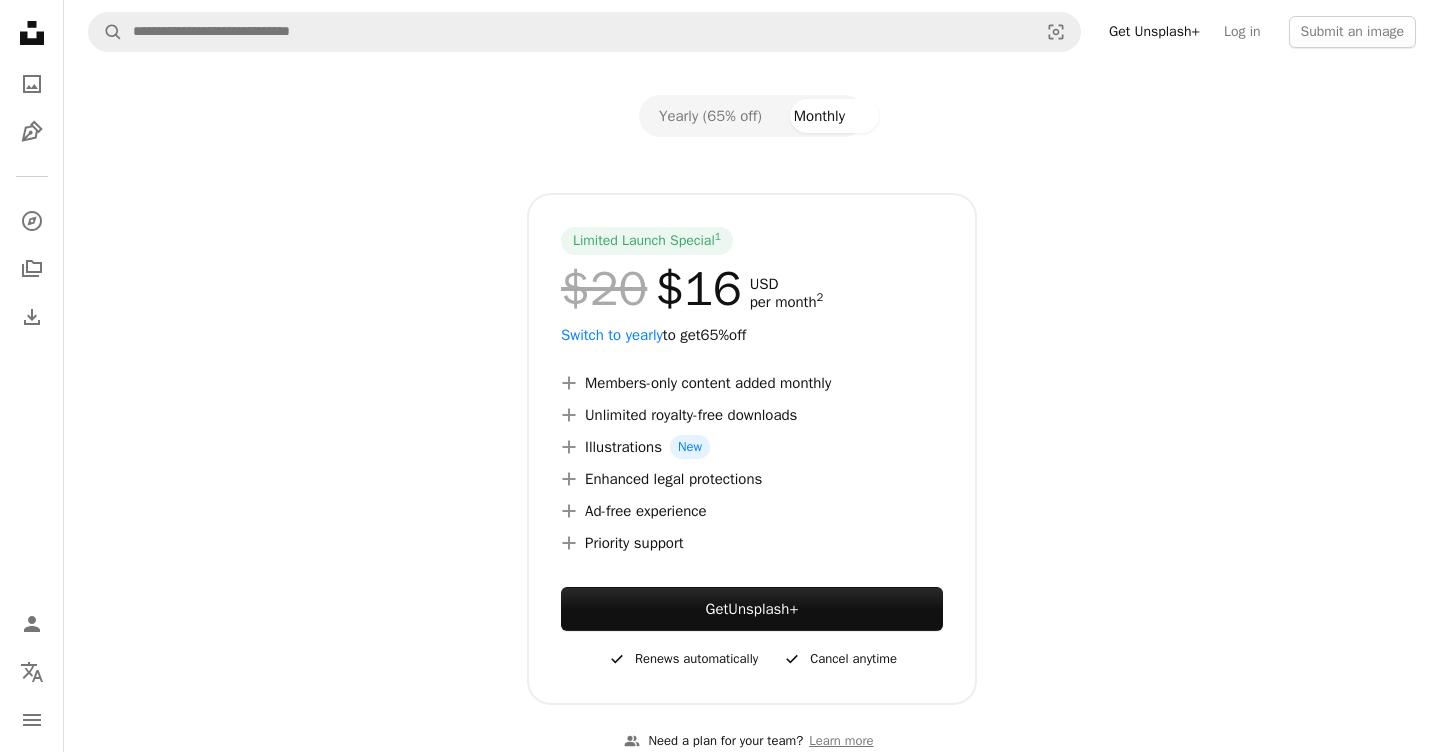 click on "Join" at bounding box center (720, 5229) 